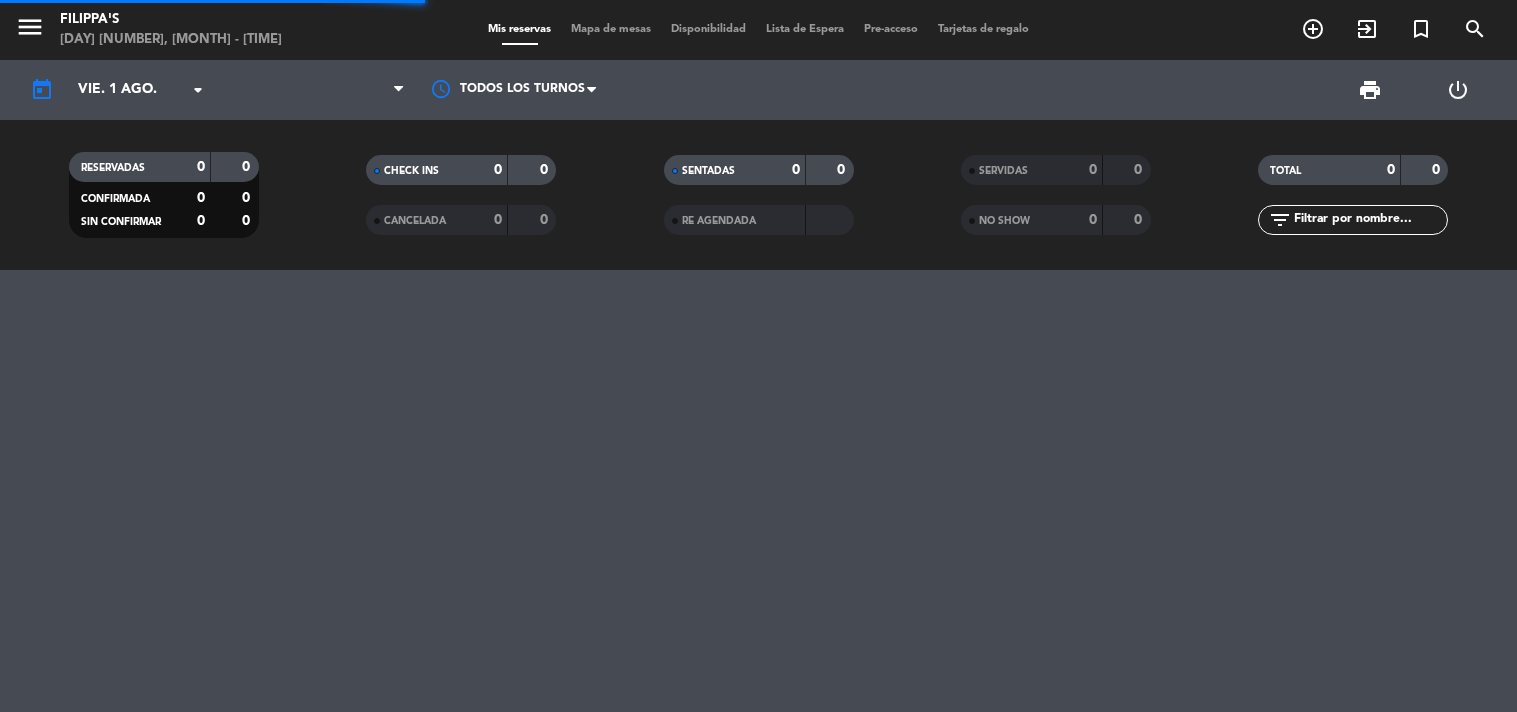 scroll, scrollTop: 0, scrollLeft: 0, axis: both 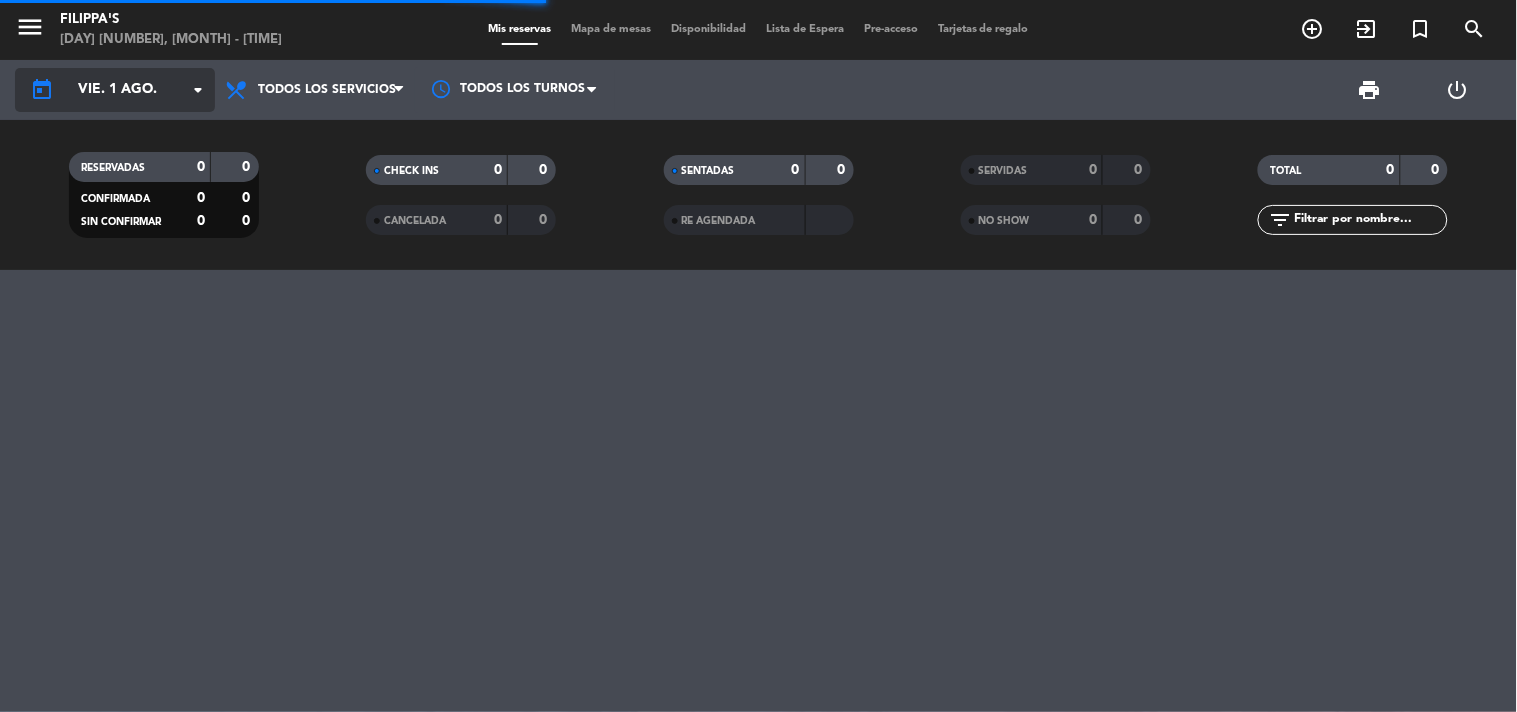 click on "vie. 1 ago." 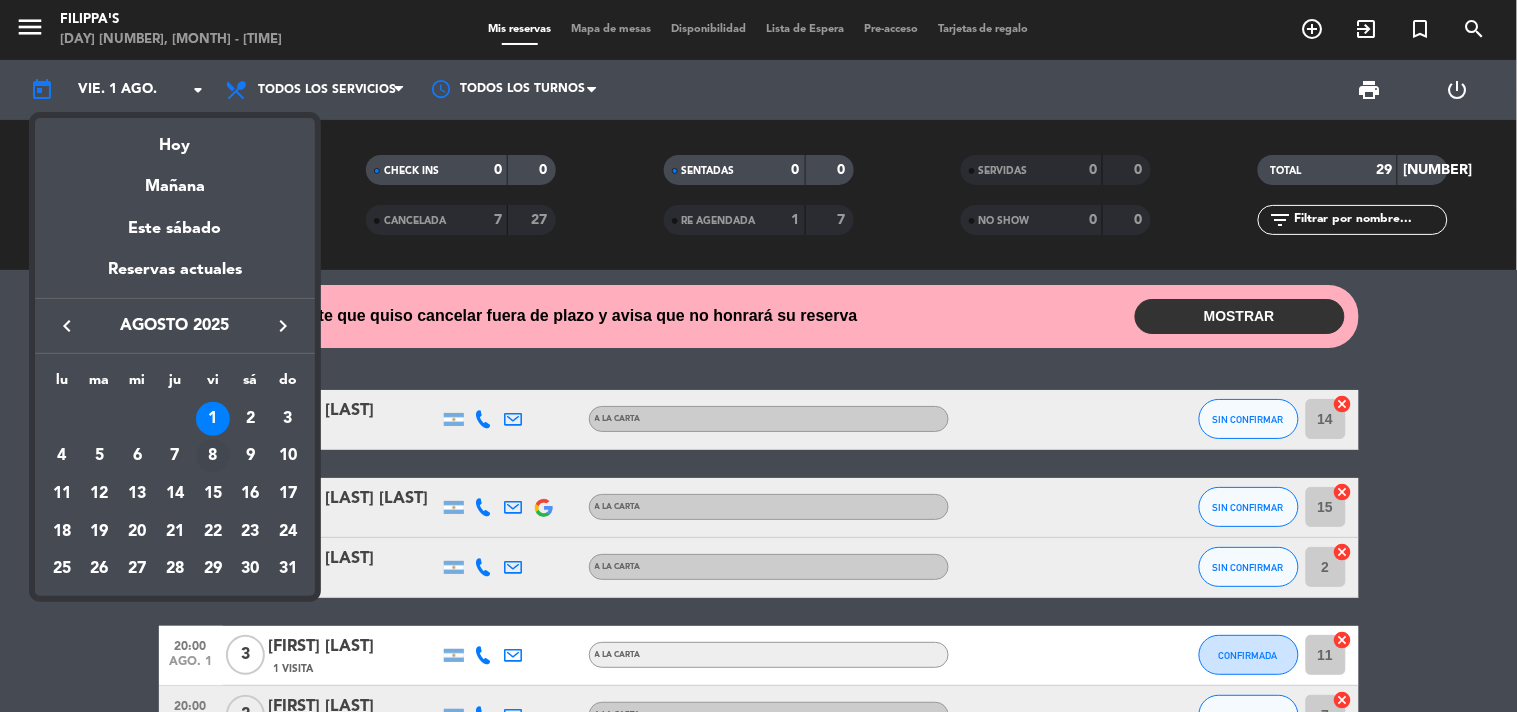 click on "8" at bounding box center (213, 456) 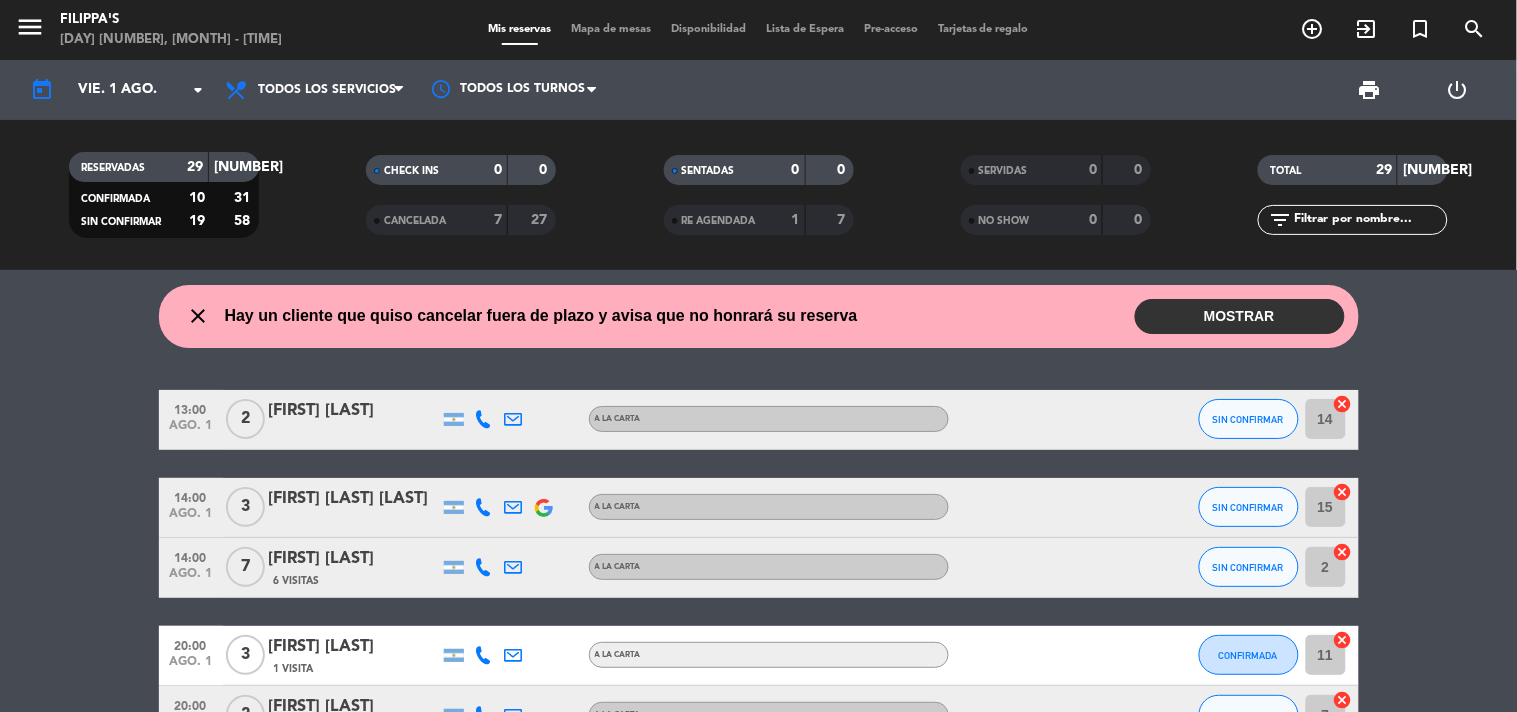 type on "vie. 8 ago." 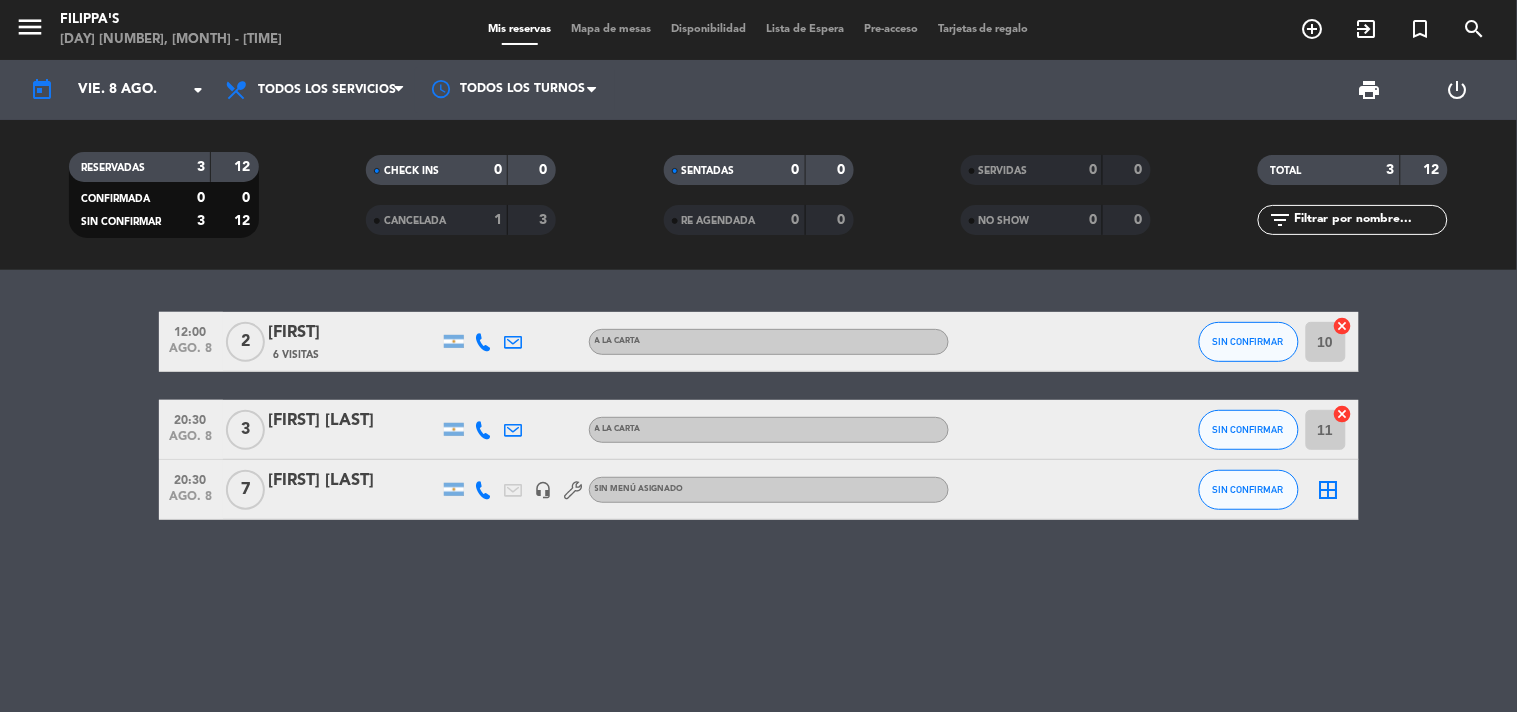 click on "[FIRST] [LAST]" 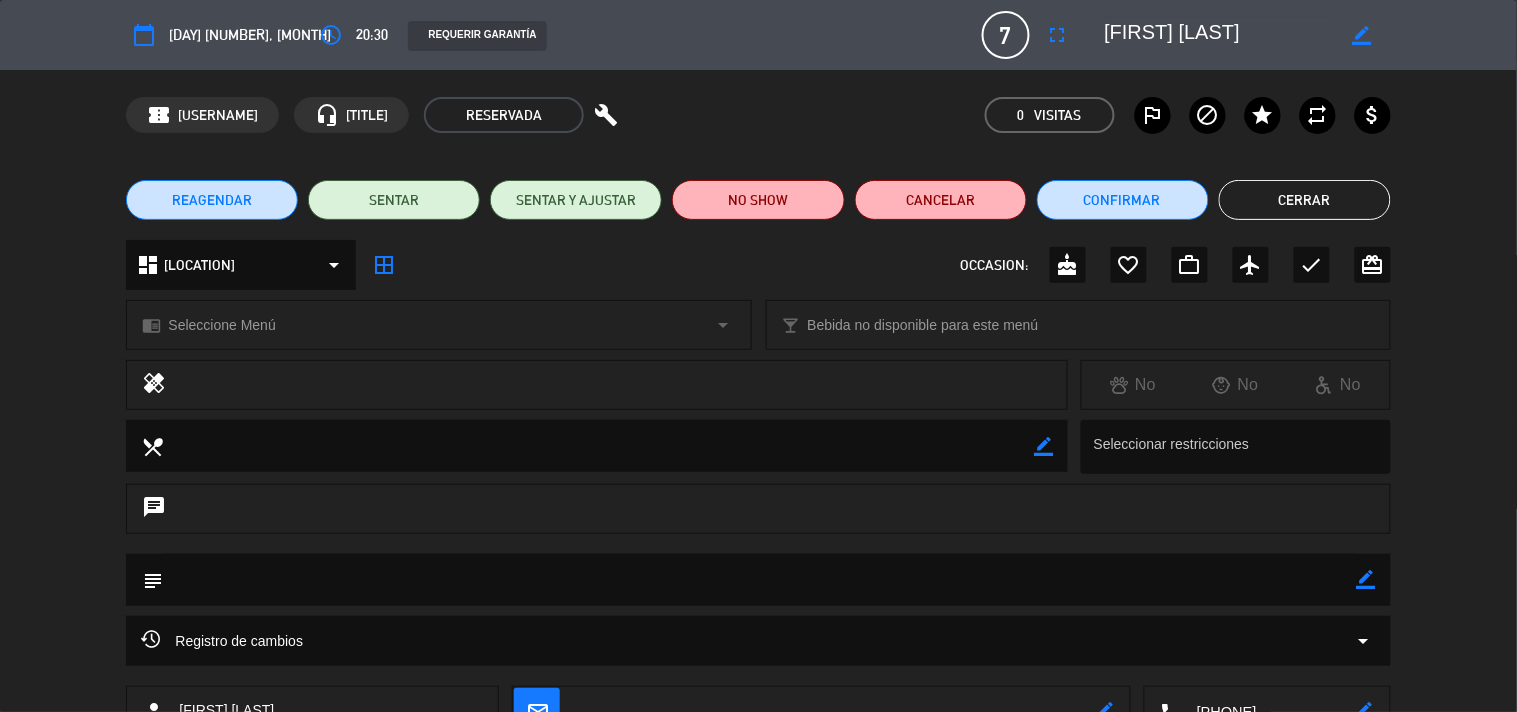 click on "REAGENDAR" 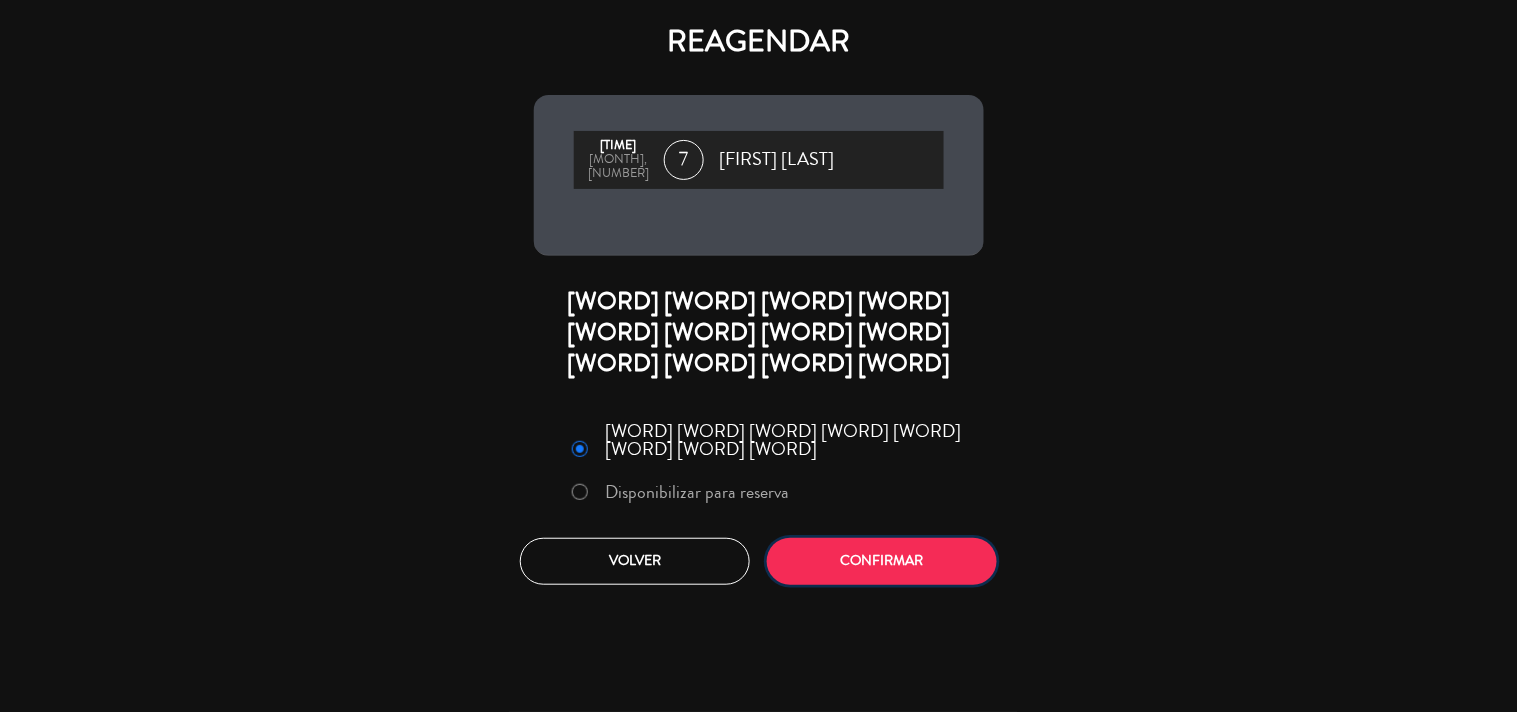 click on "Confirmar" 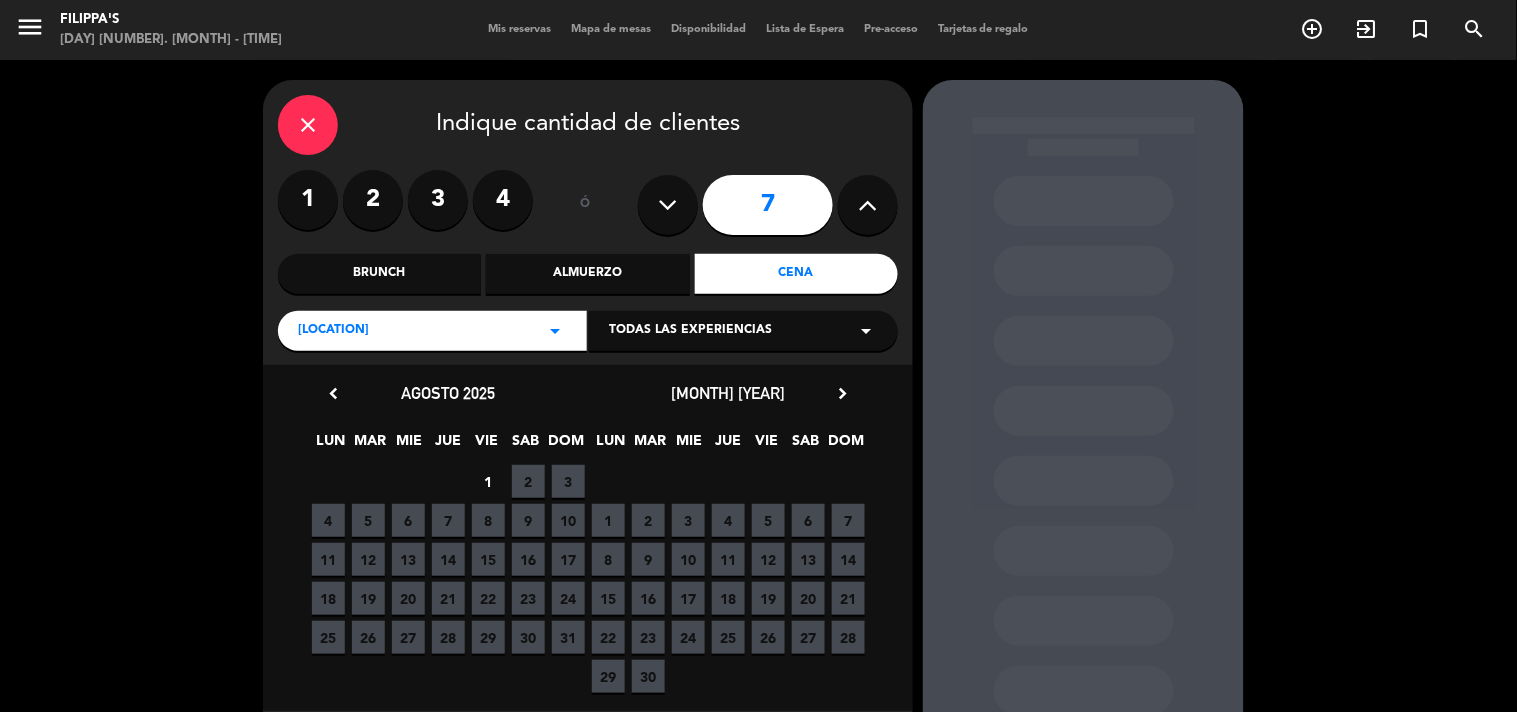 click on "7" at bounding box center (448, 520) 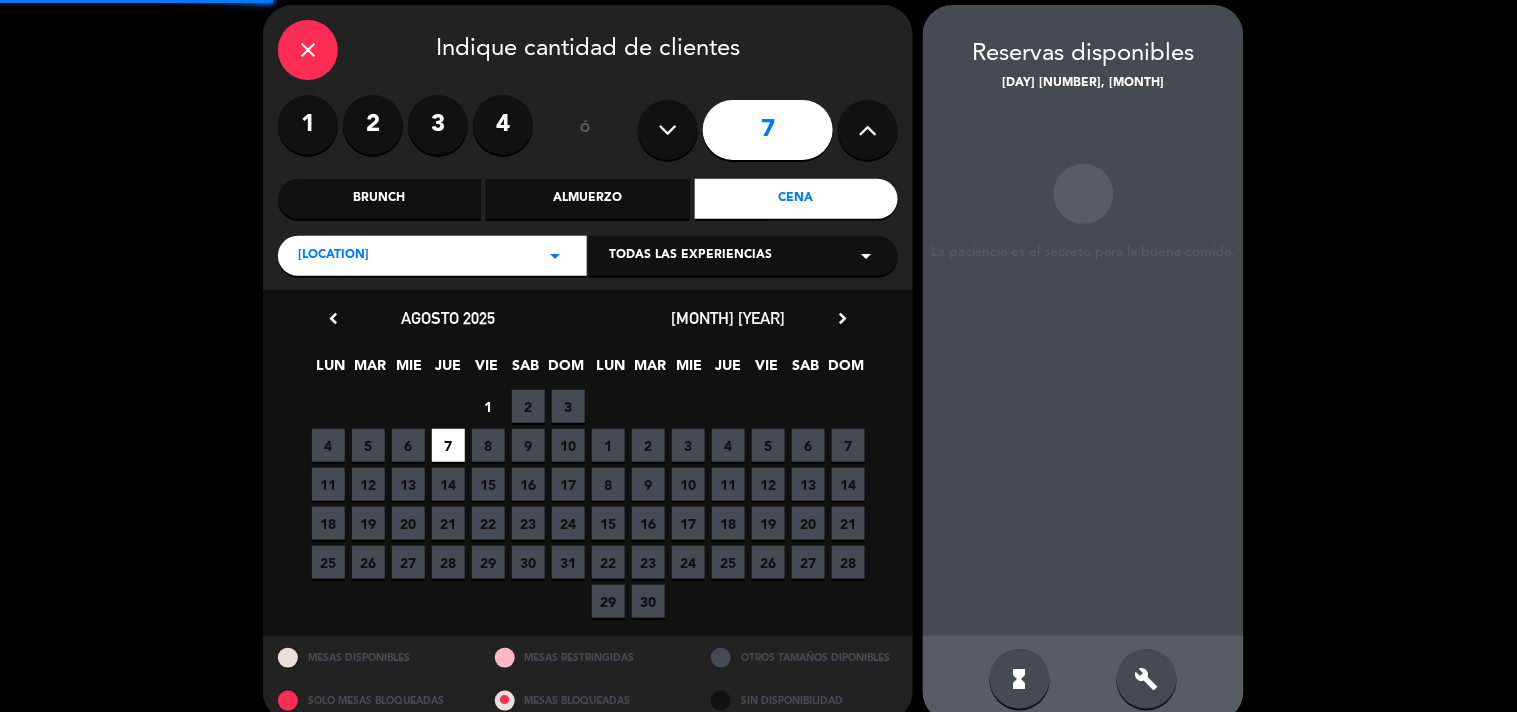 scroll, scrollTop: 80, scrollLeft: 0, axis: vertical 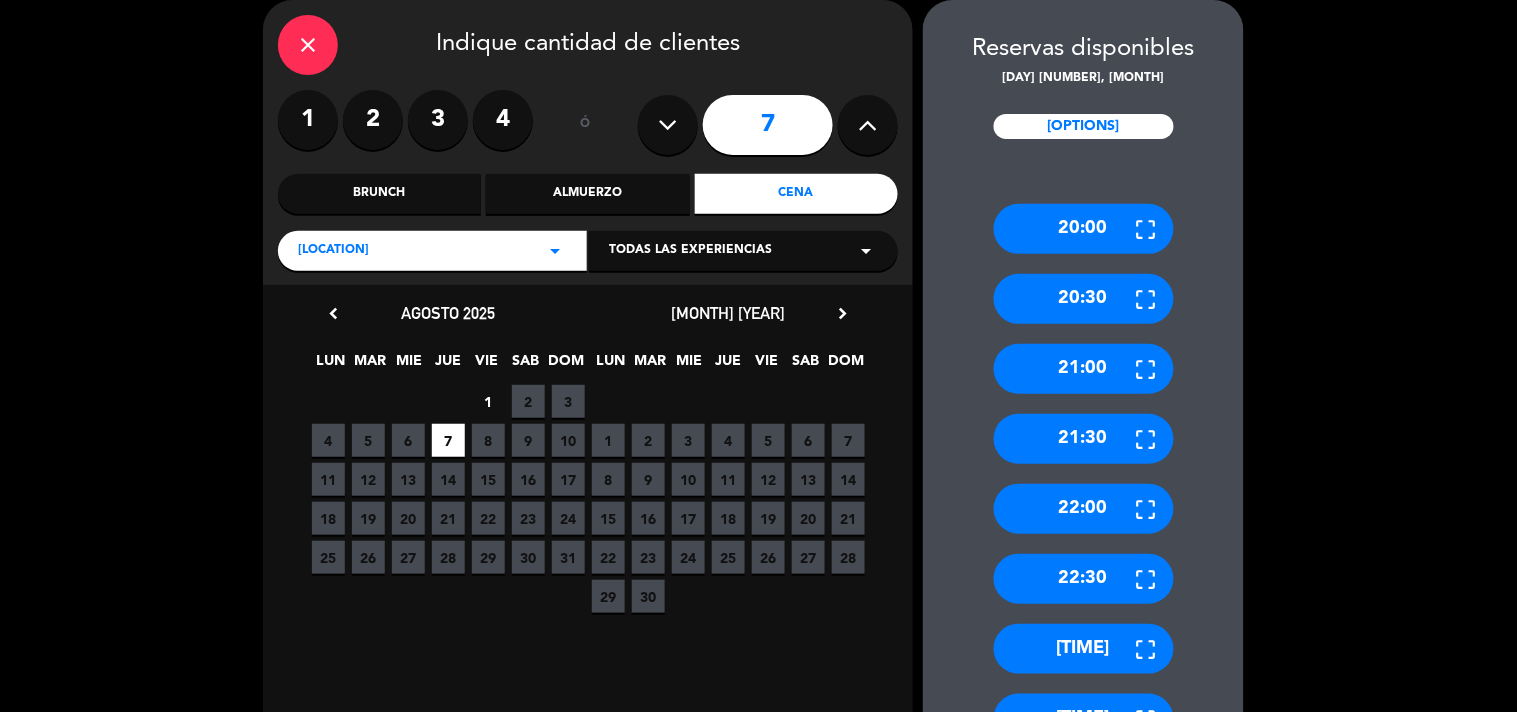 click on "20:30" at bounding box center [1084, 299] 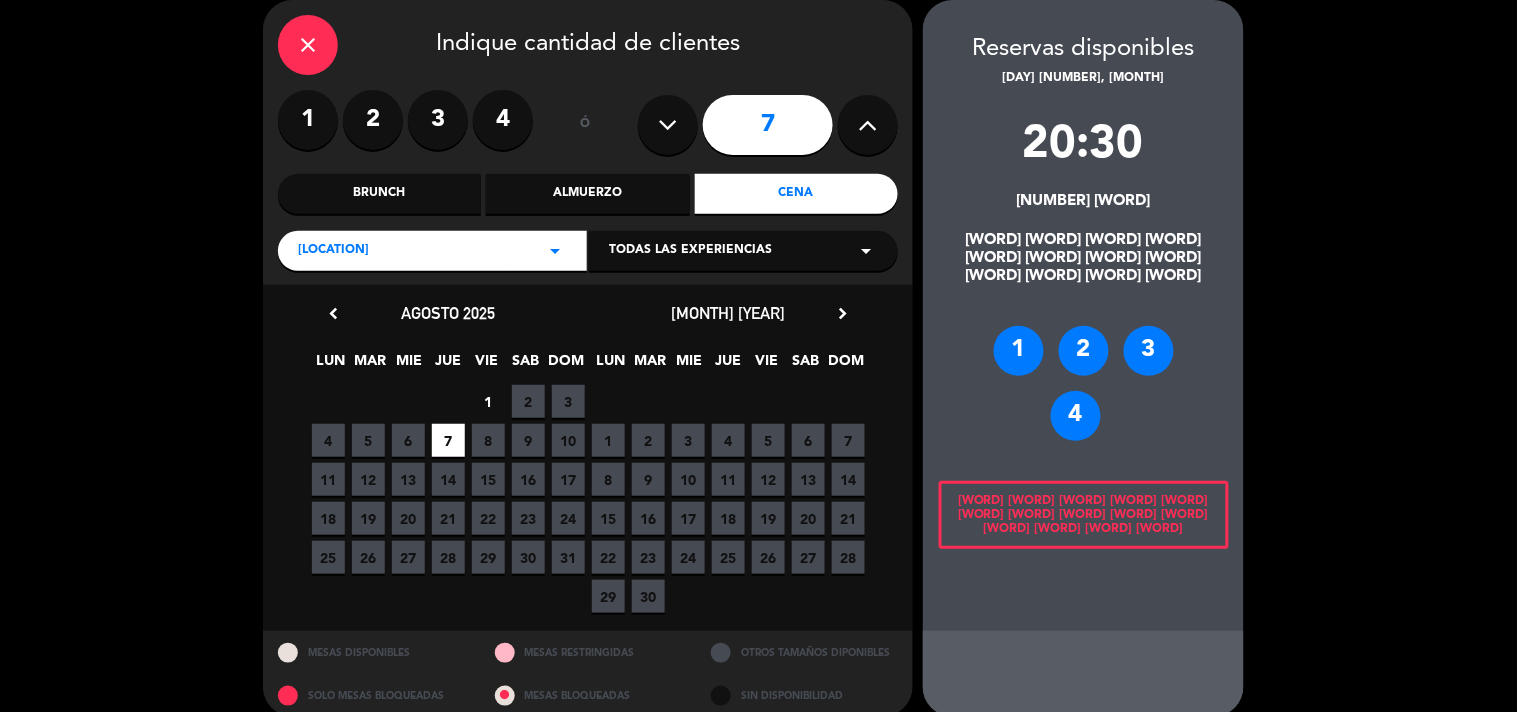 click on "4" at bounding box center (1076, 416) 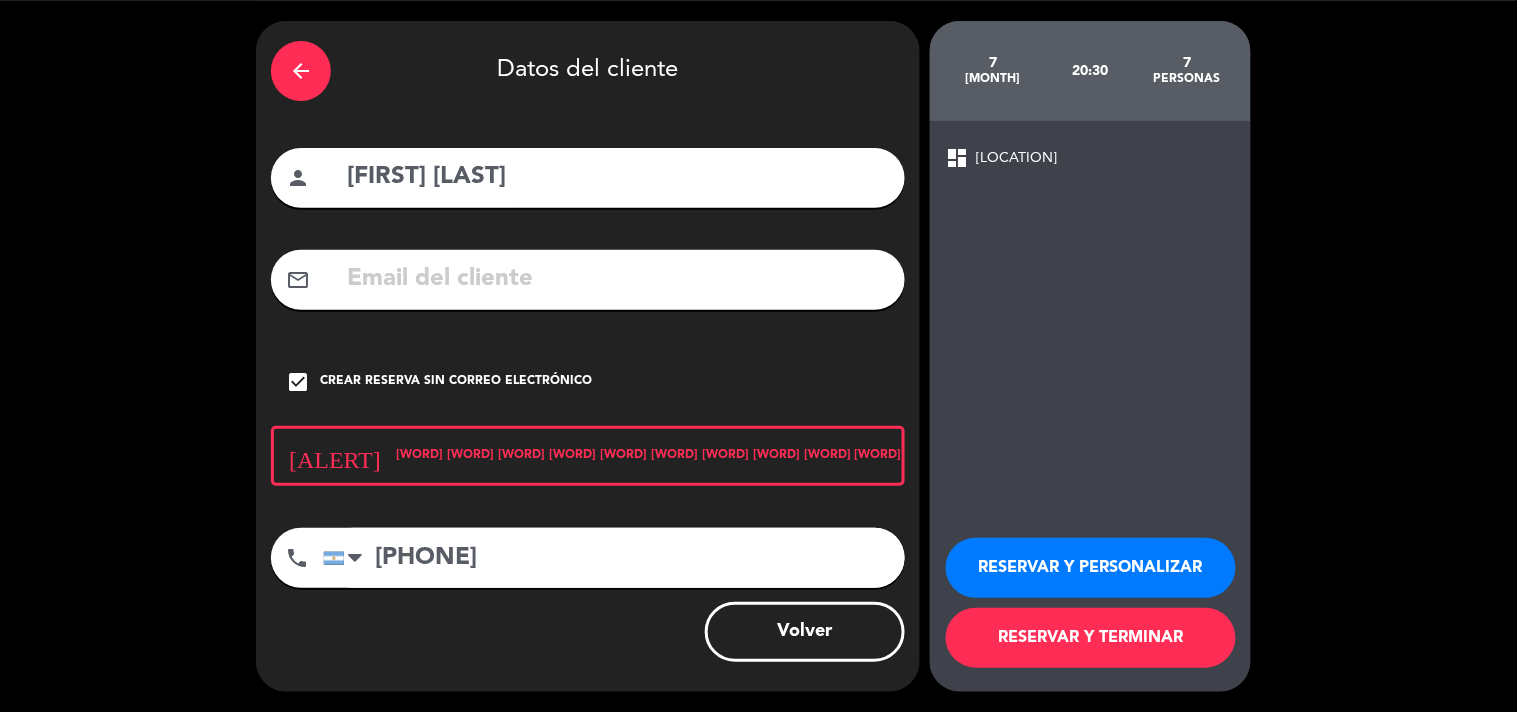 scroll, scrollTop: 58, scrollLeft: 0, axis: vertical 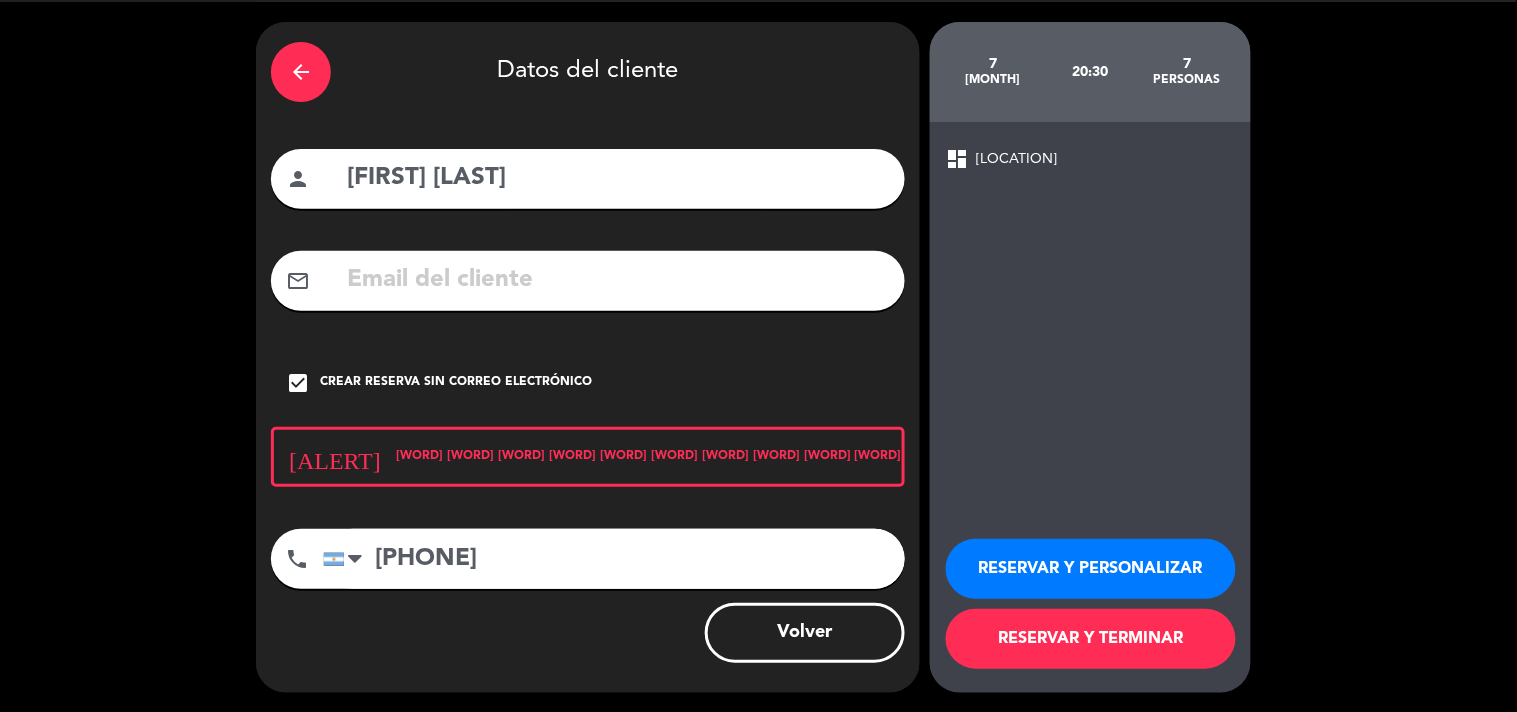 click on "RESERVAR Y TERMINAR" at bounding box center (1091, 639) 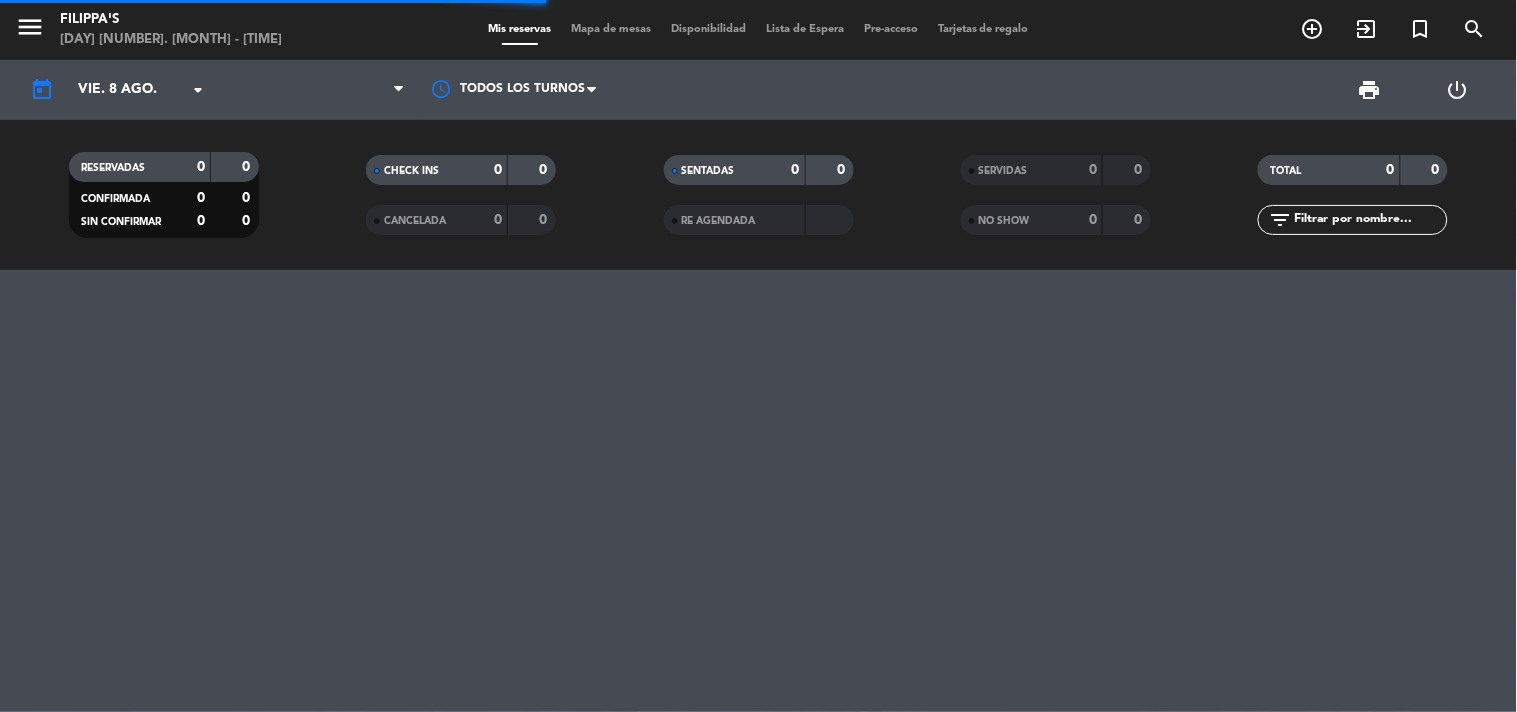 scroll, scrollTop: 0, scrollLeft: 0, axis: both 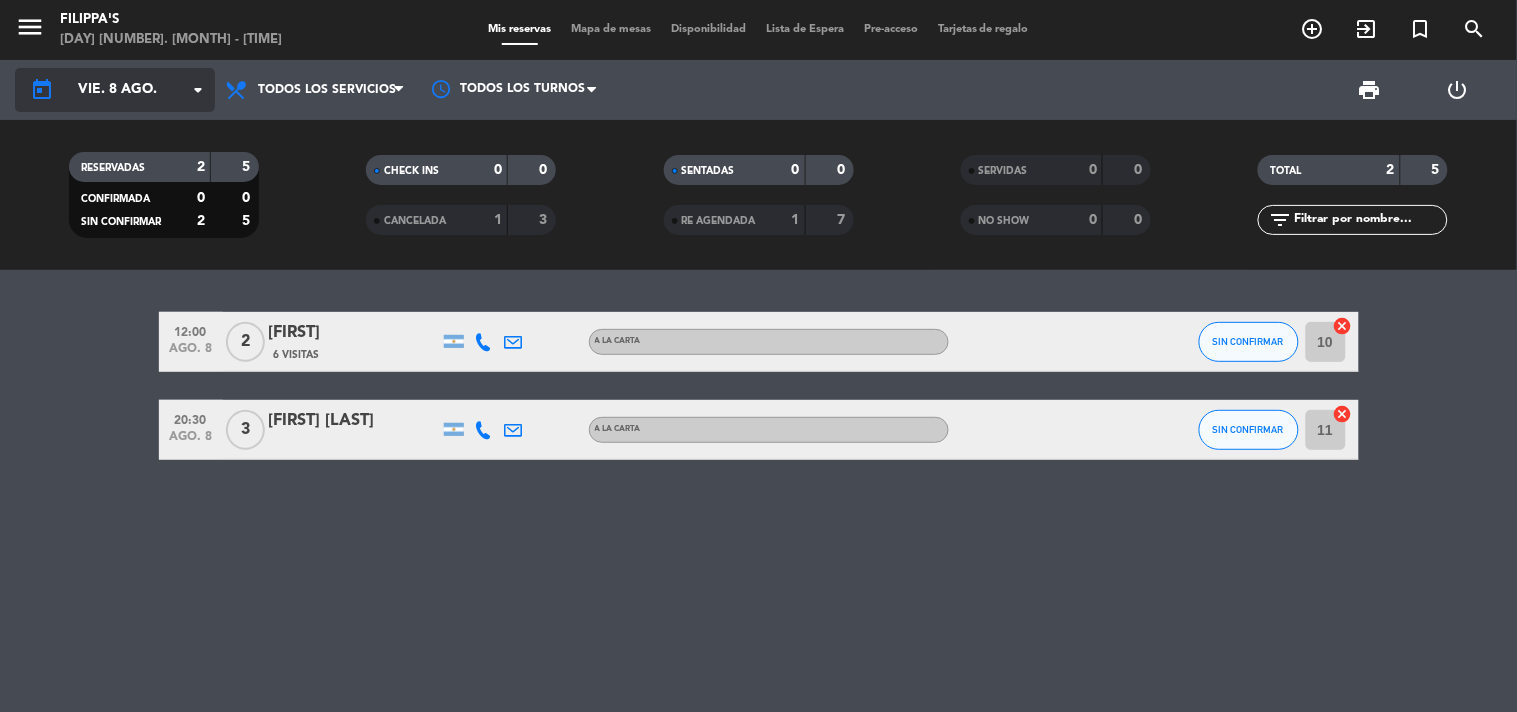 click on "vie. 8 ago." 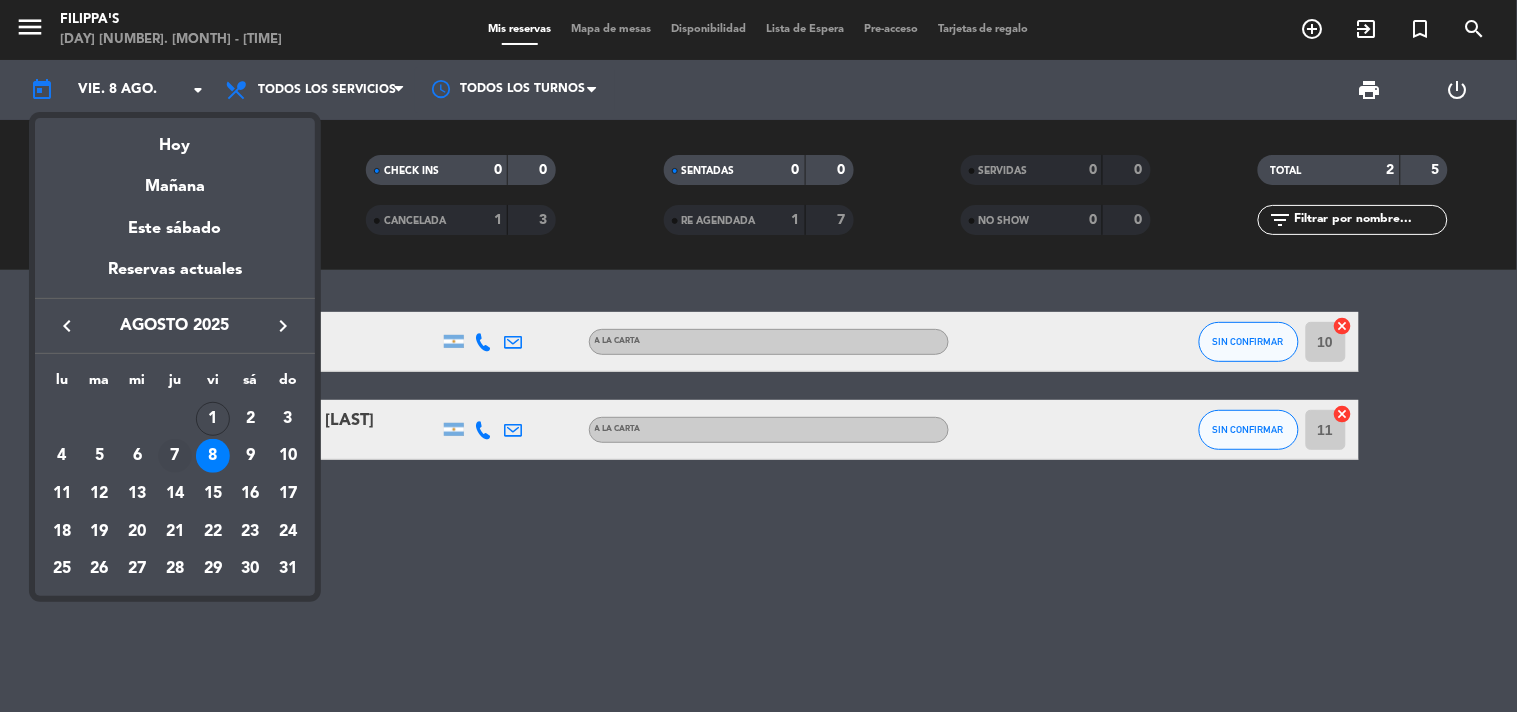 click on "7" at bounding box center (175, 456) 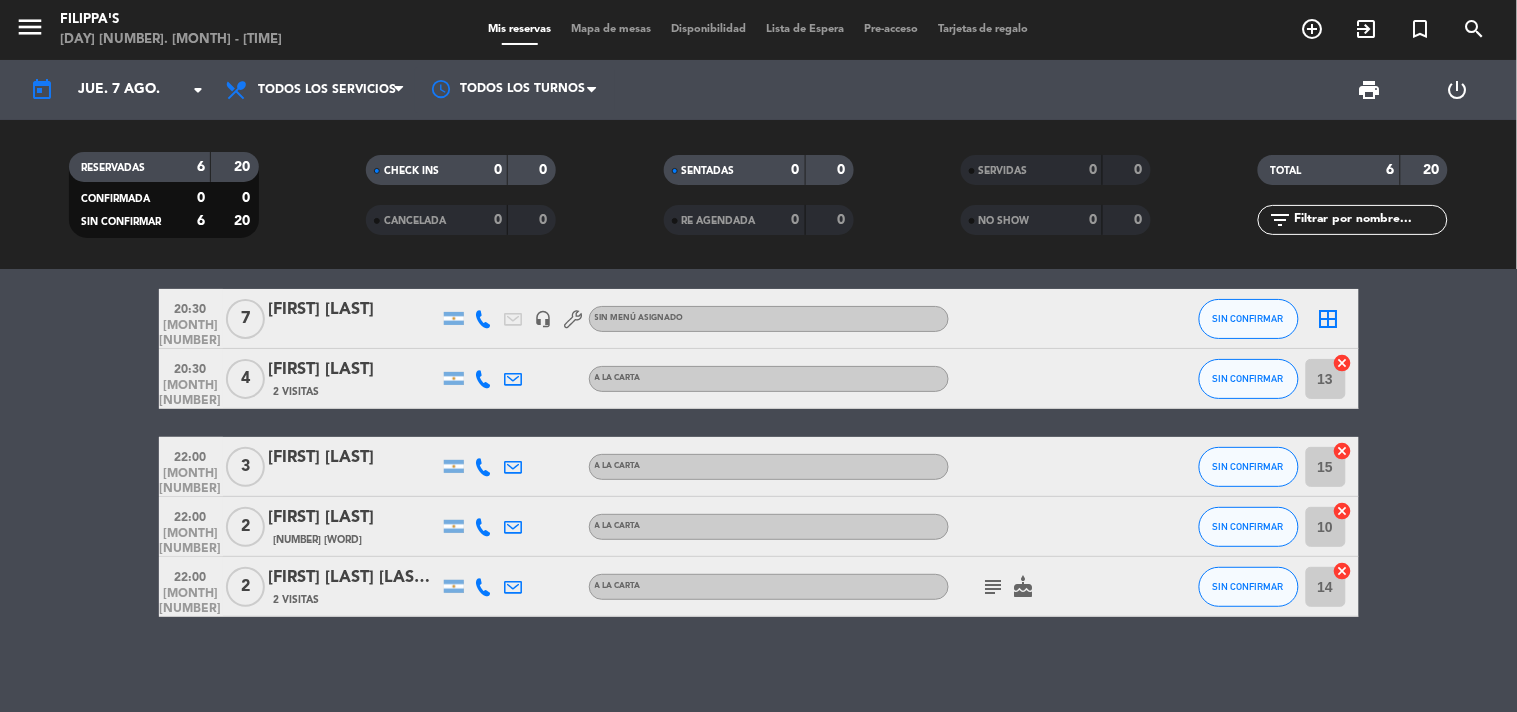 scroll, scrollTop: 0, scrollLeft: 0, axis: both 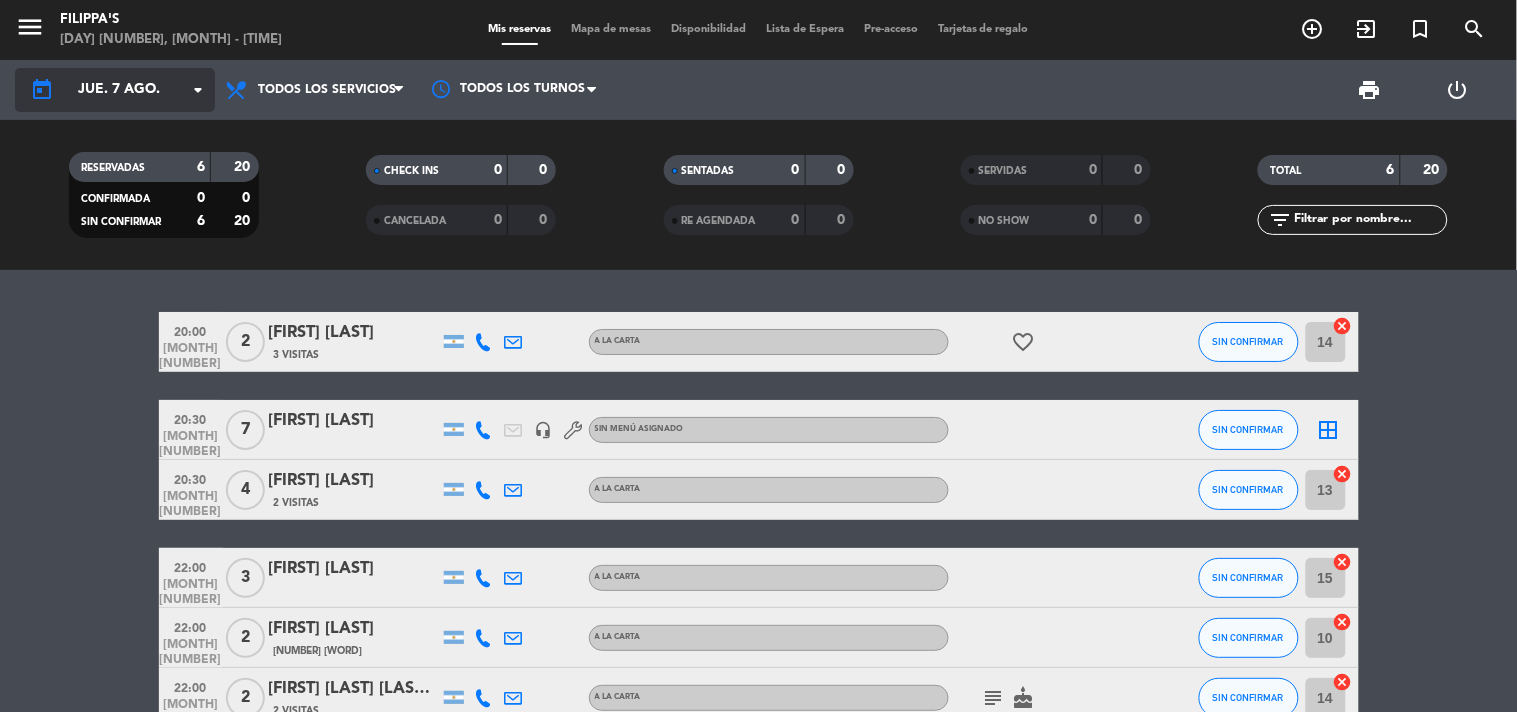click on "jue. 7 ago." 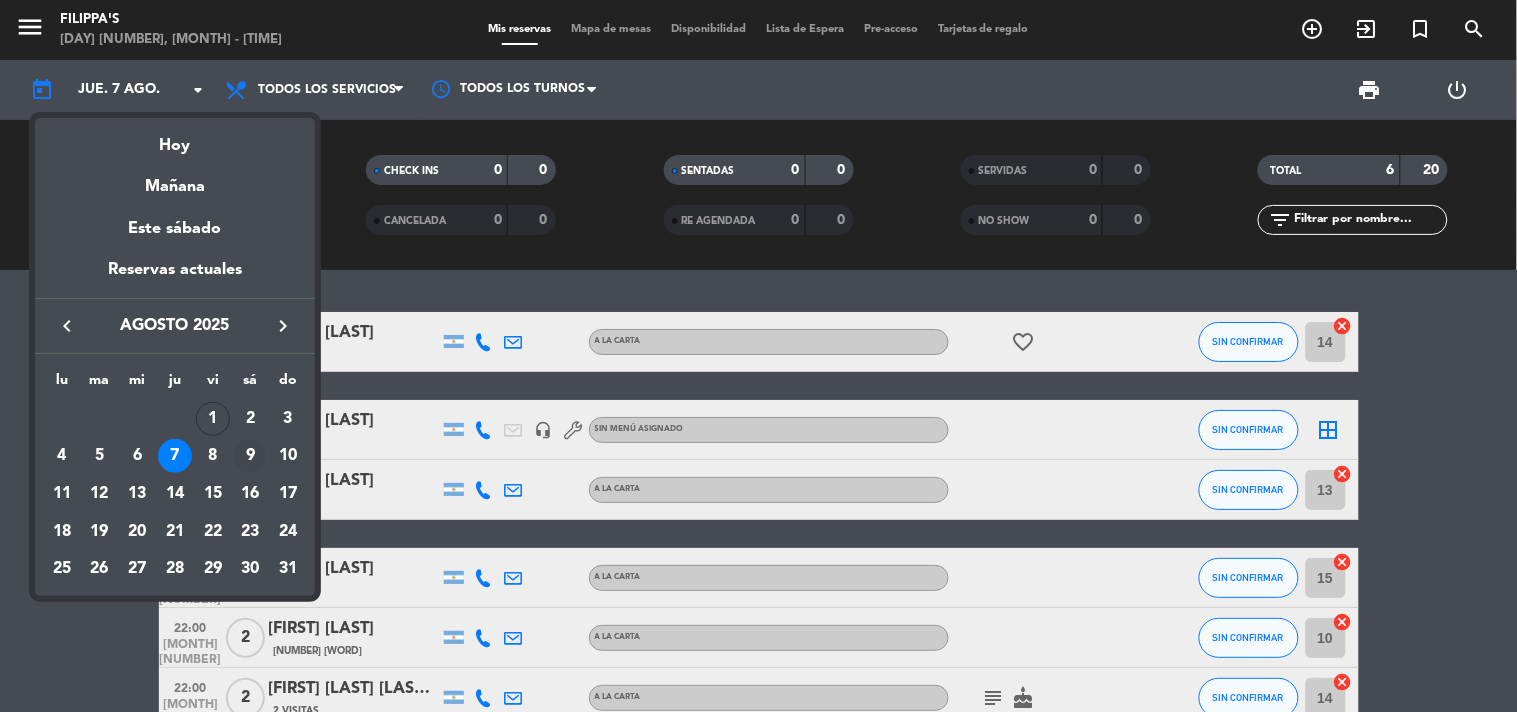 click on "9" at bounding box center (250, 456) 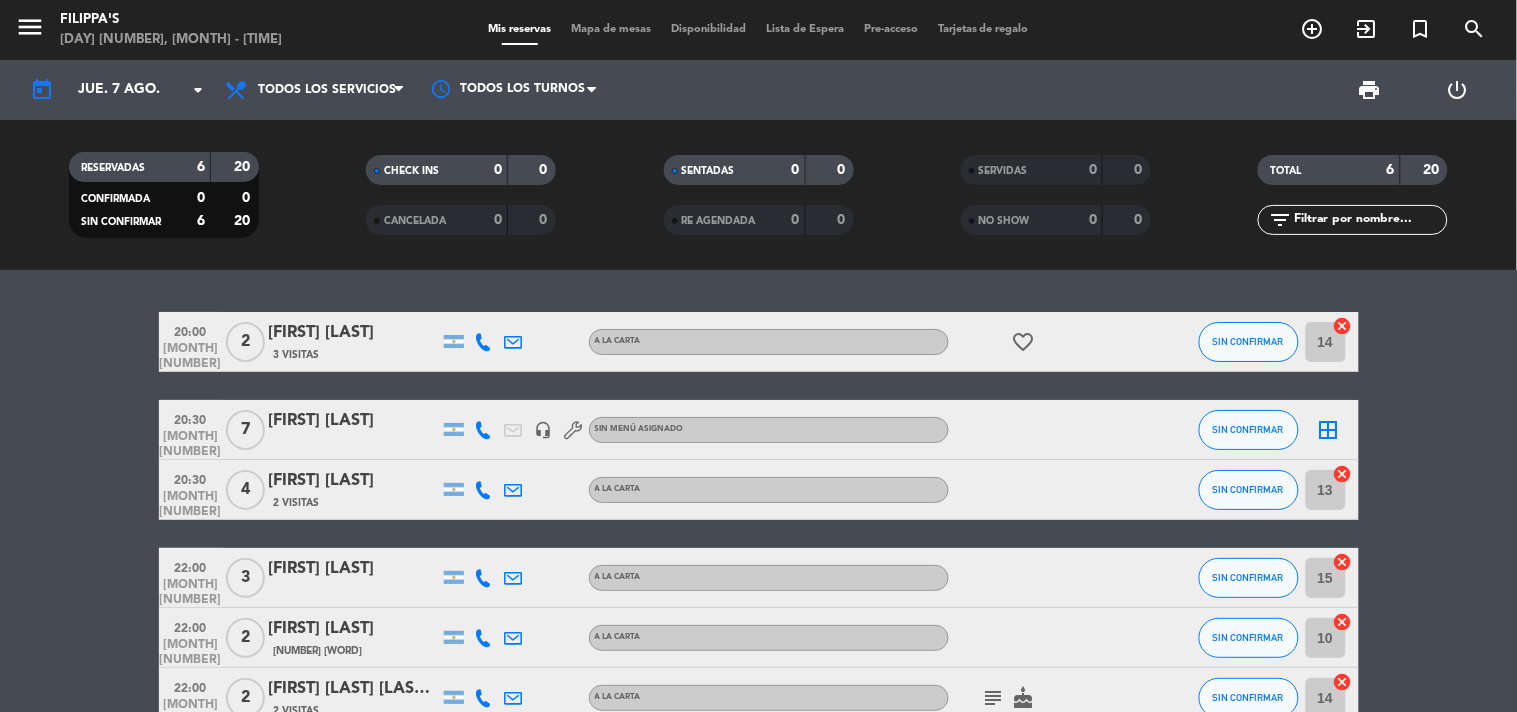 type on "sáb. 9 ago." 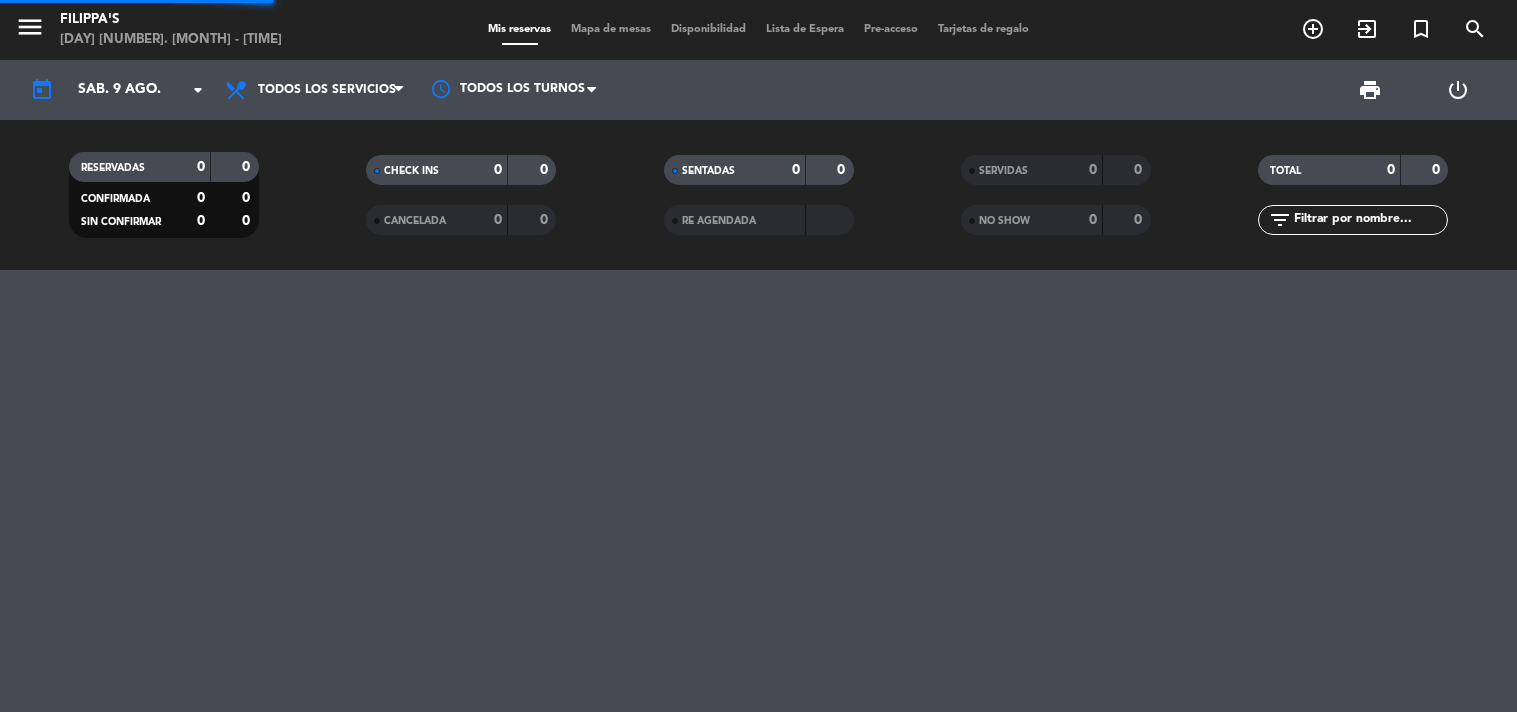 scroll, scrollTop: 0, scrollLeft: 0, axis: both 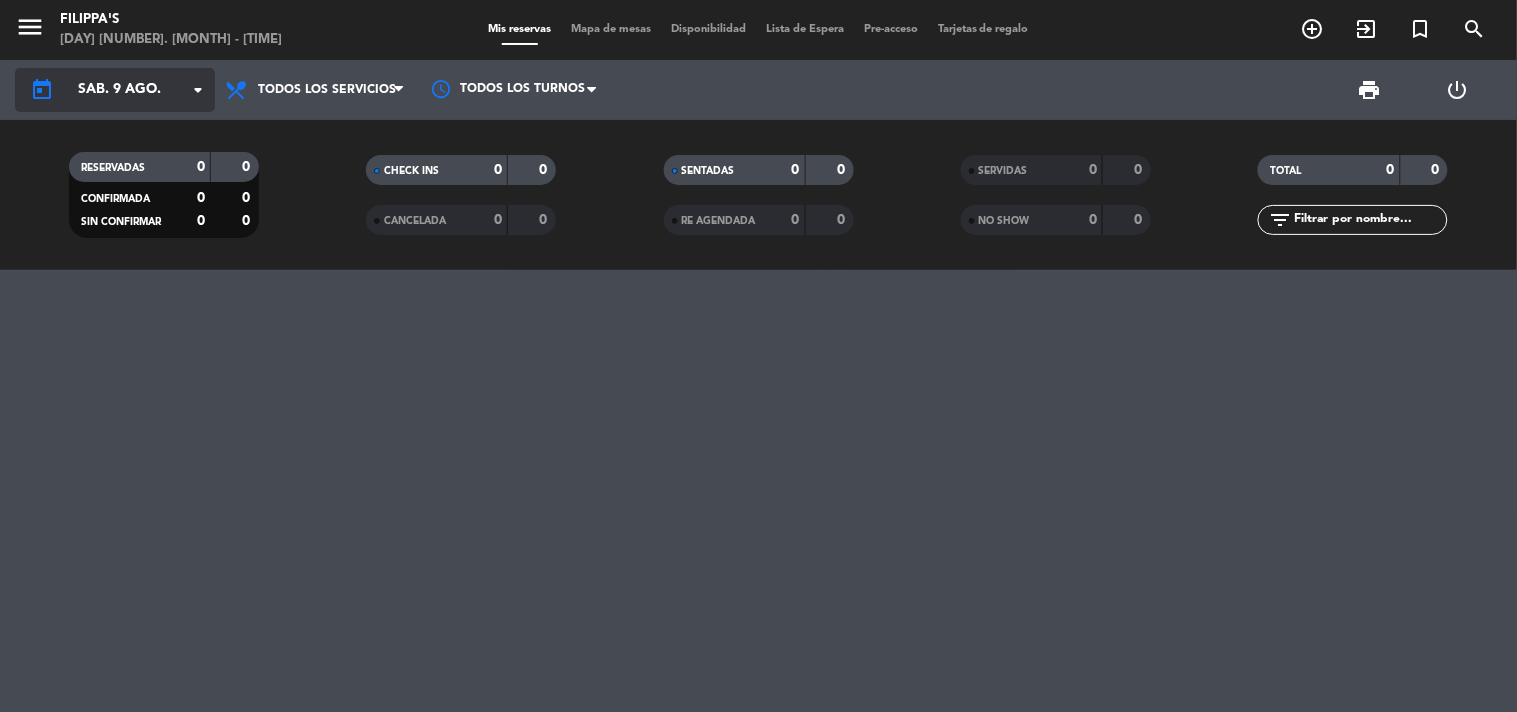 click on "sáb. 9 ago." 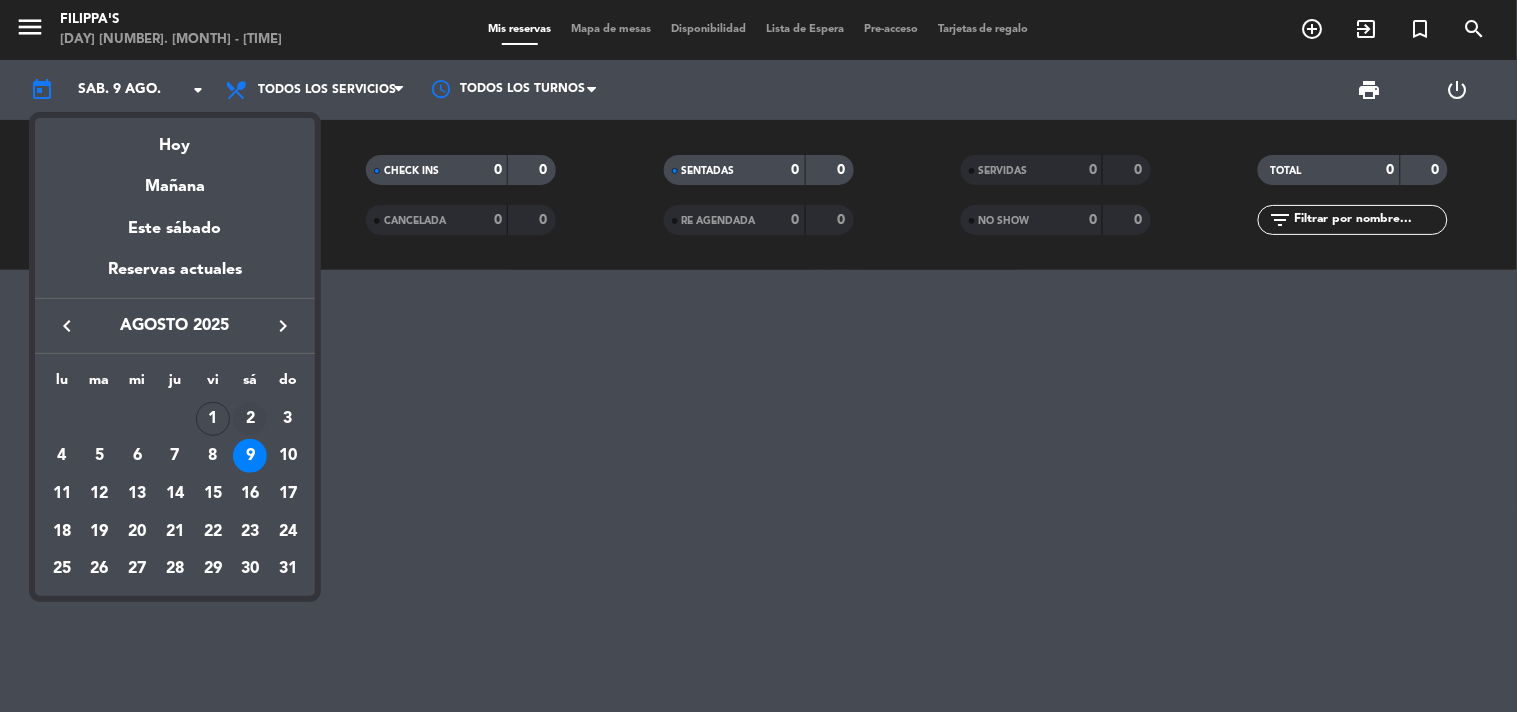 click on "2" at bounding box center [251, 419] 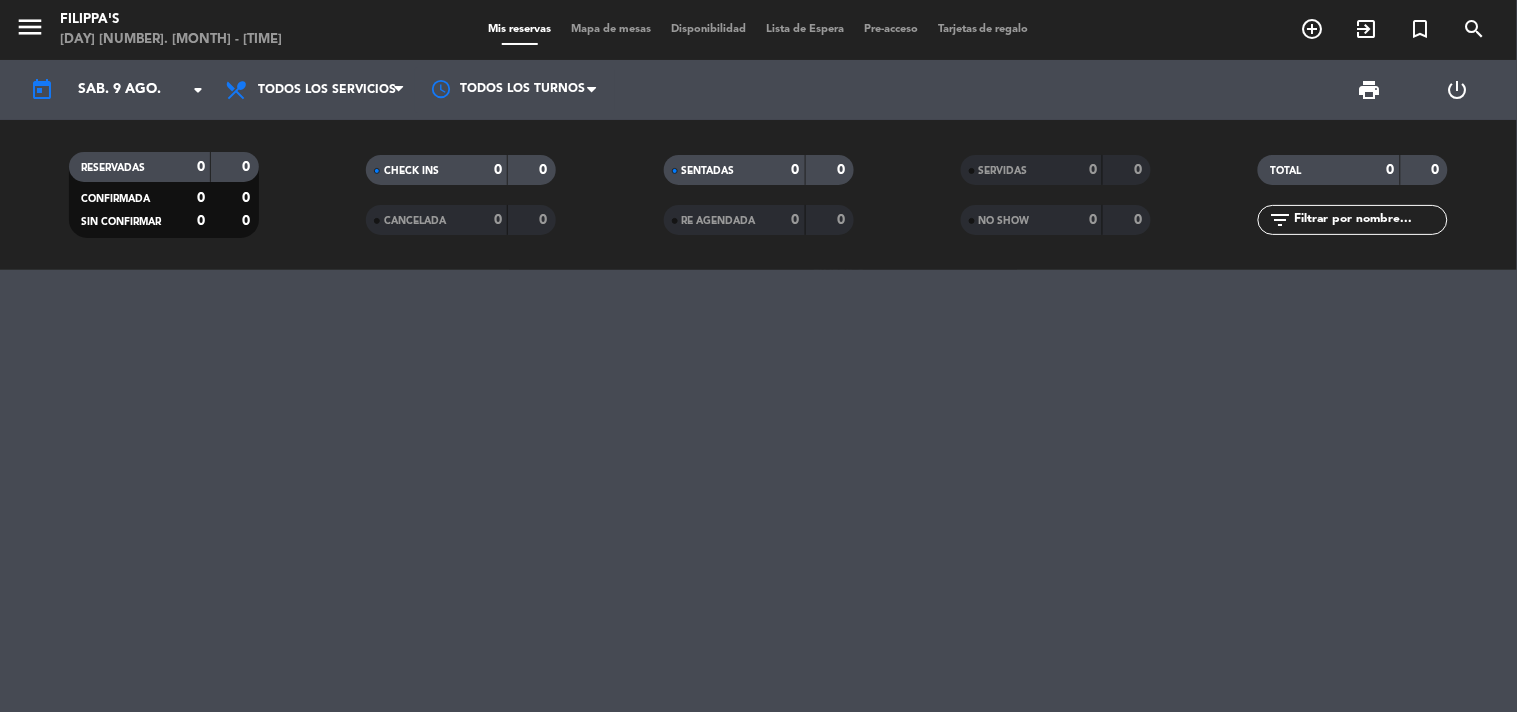 type on "sáb. 2 ago." 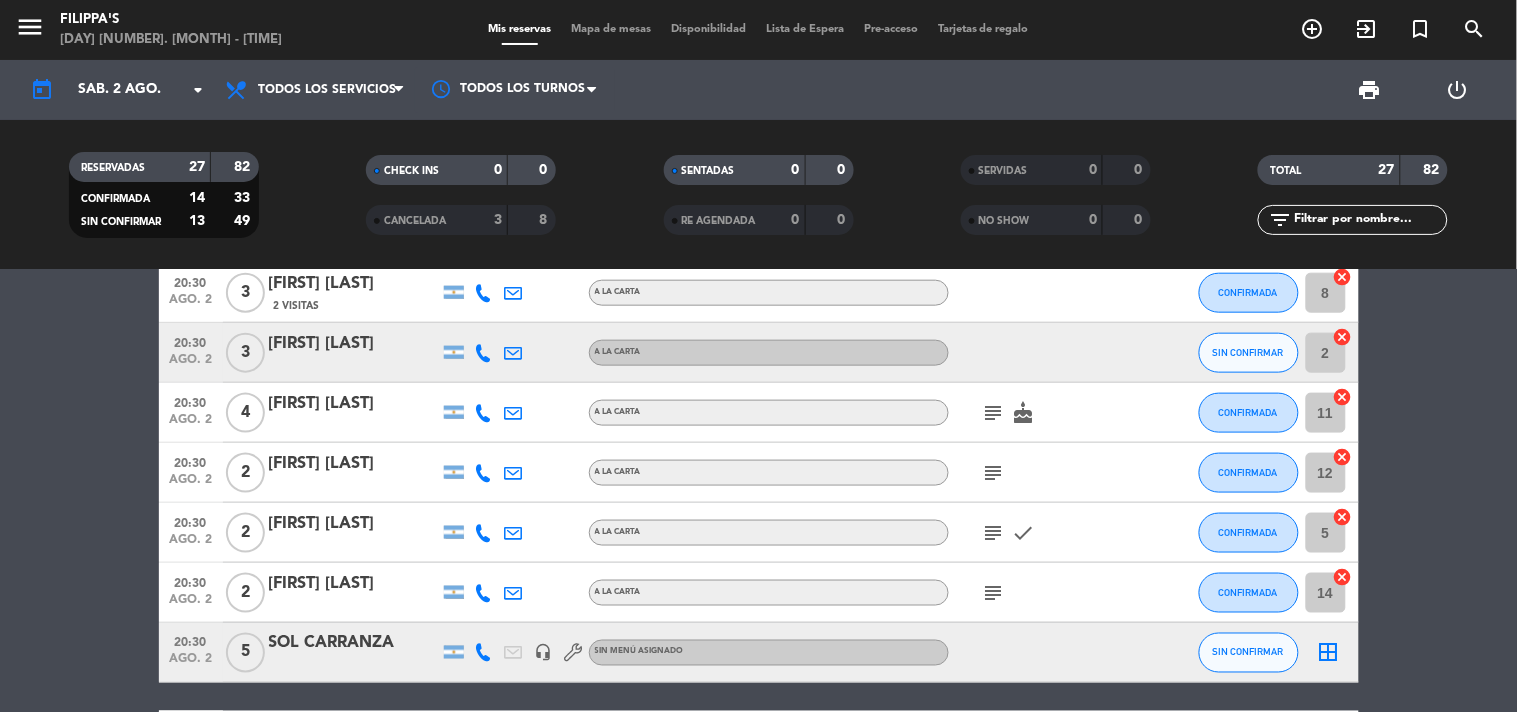 scroll, scrollTop: 682, scrollLeft: 0, axis: vertical 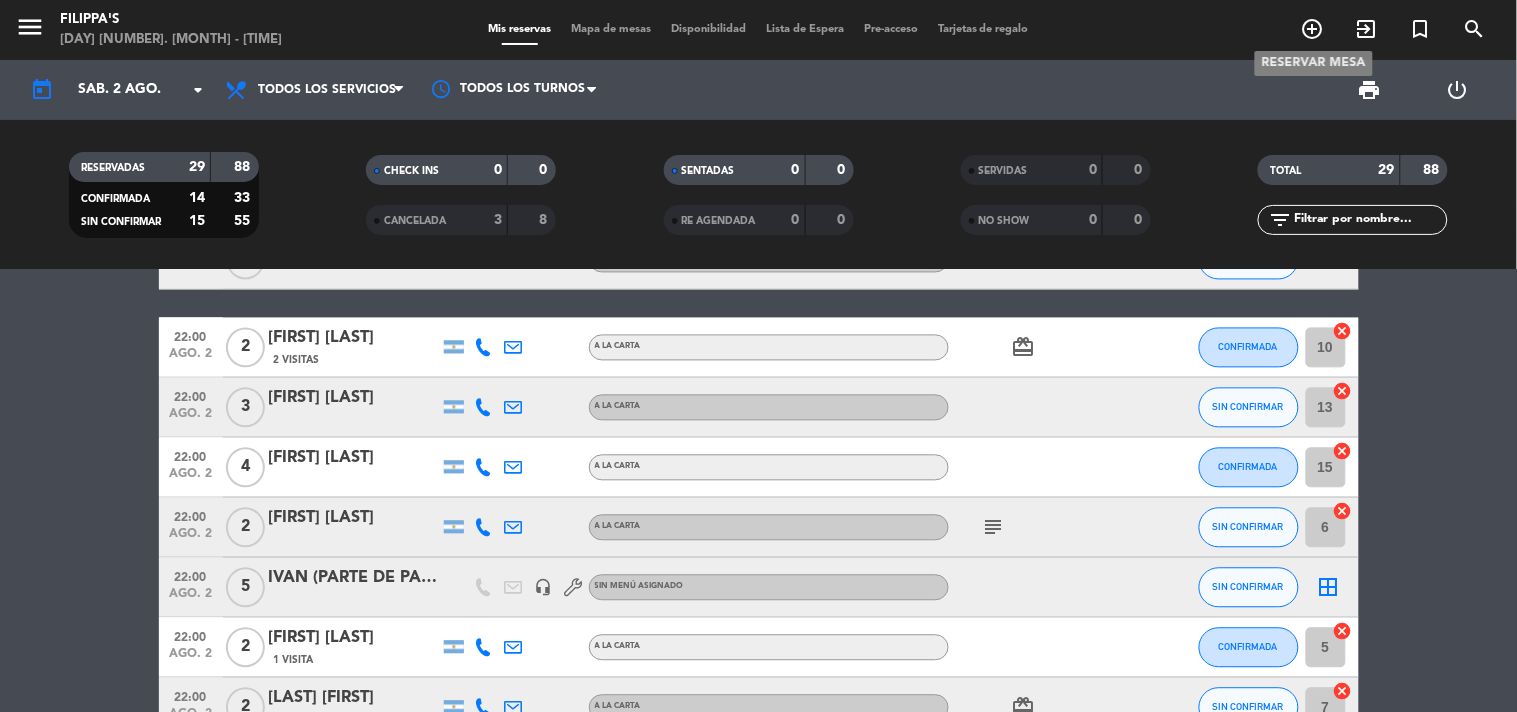 click on "add_circle_outline" at bounding box center (1313, 29) 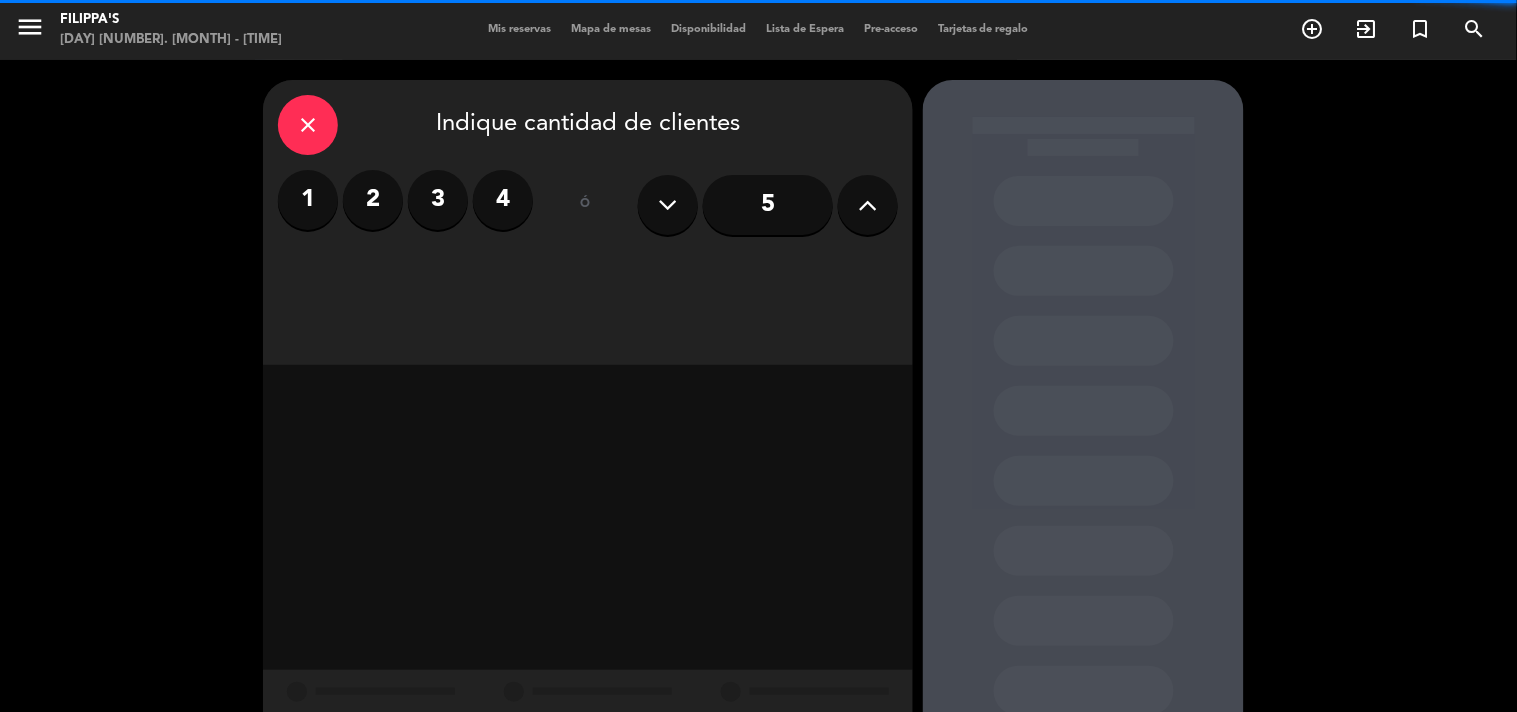 click on "5" at bounding box center [768, 205] 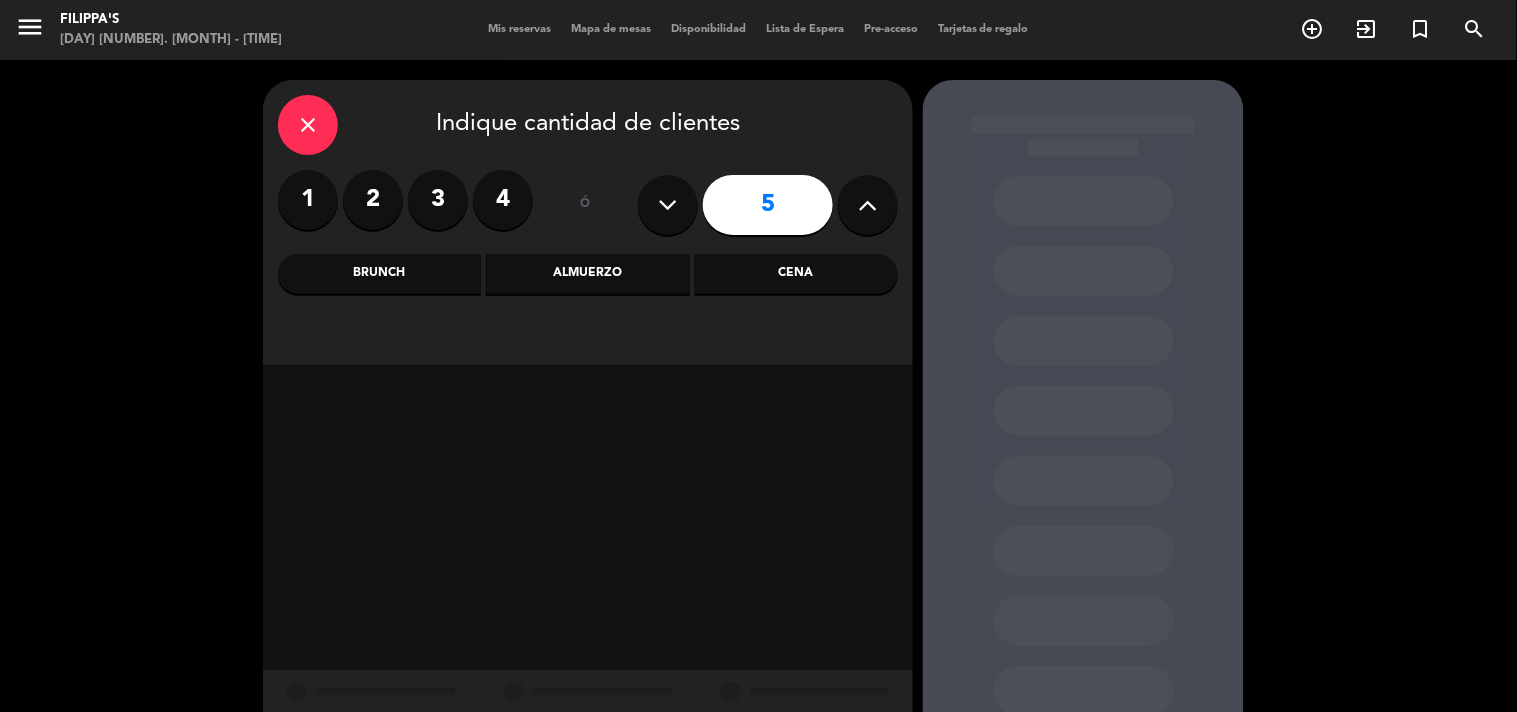click on "Cena" at bounding box center (796, 274) 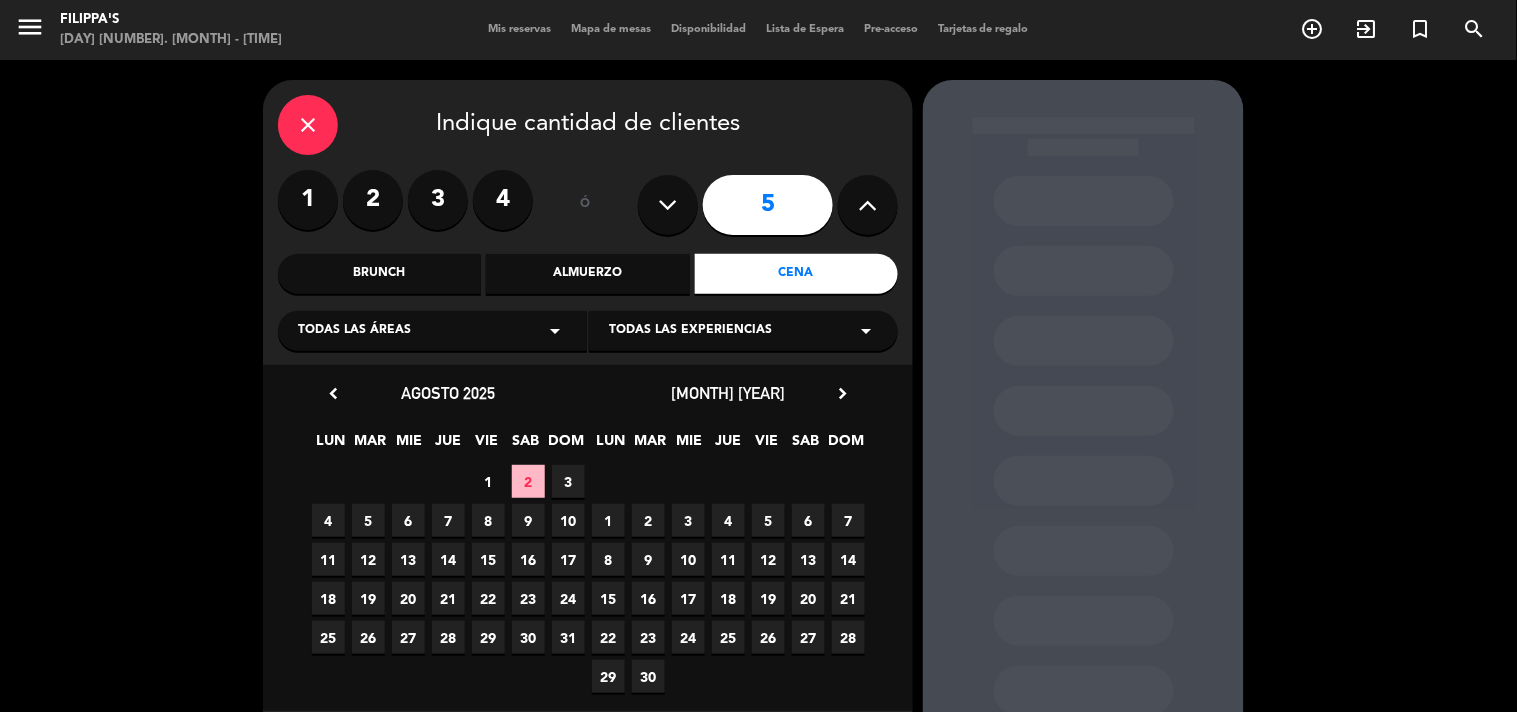 click on "2" at bounding box center (528, 481) 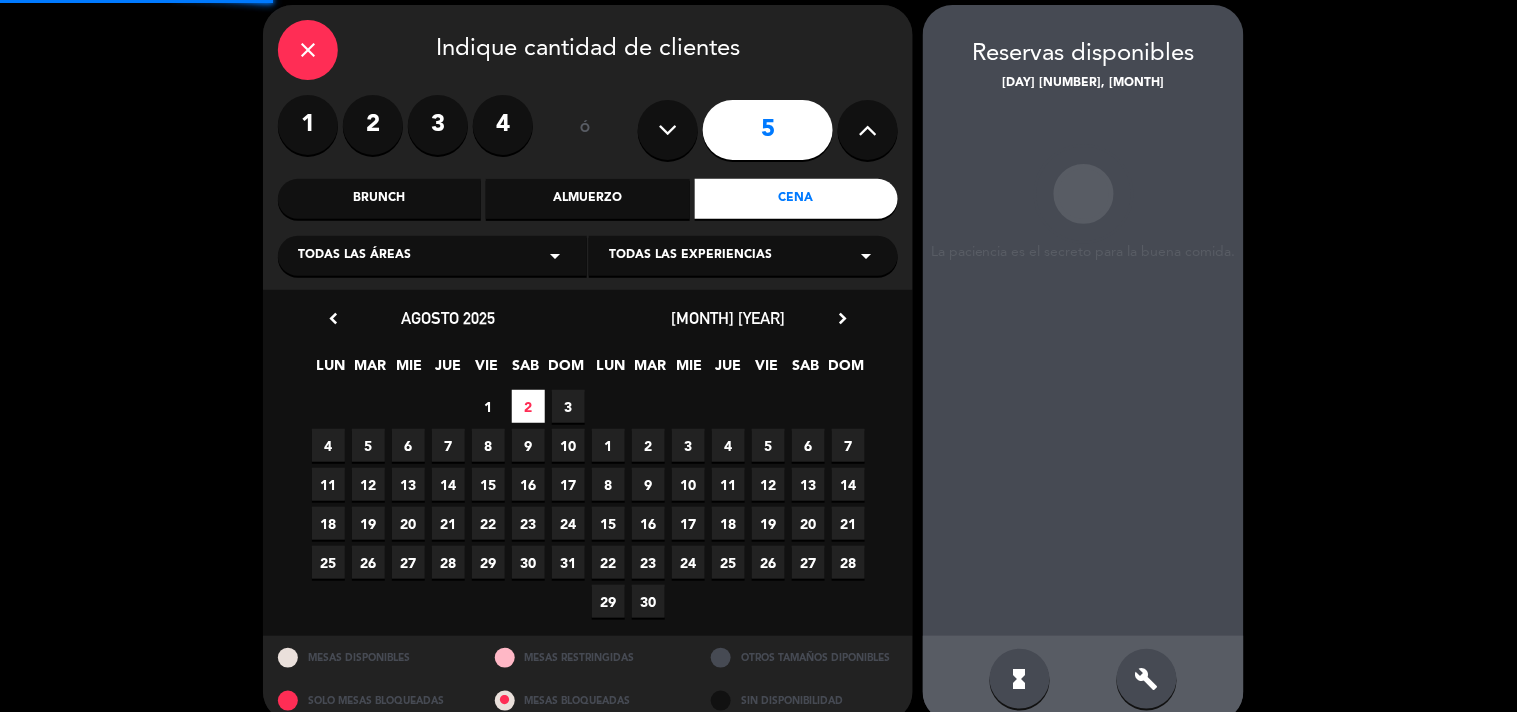 scroll, scrollTop: 80, scrollLeft: 0, axis: vertical 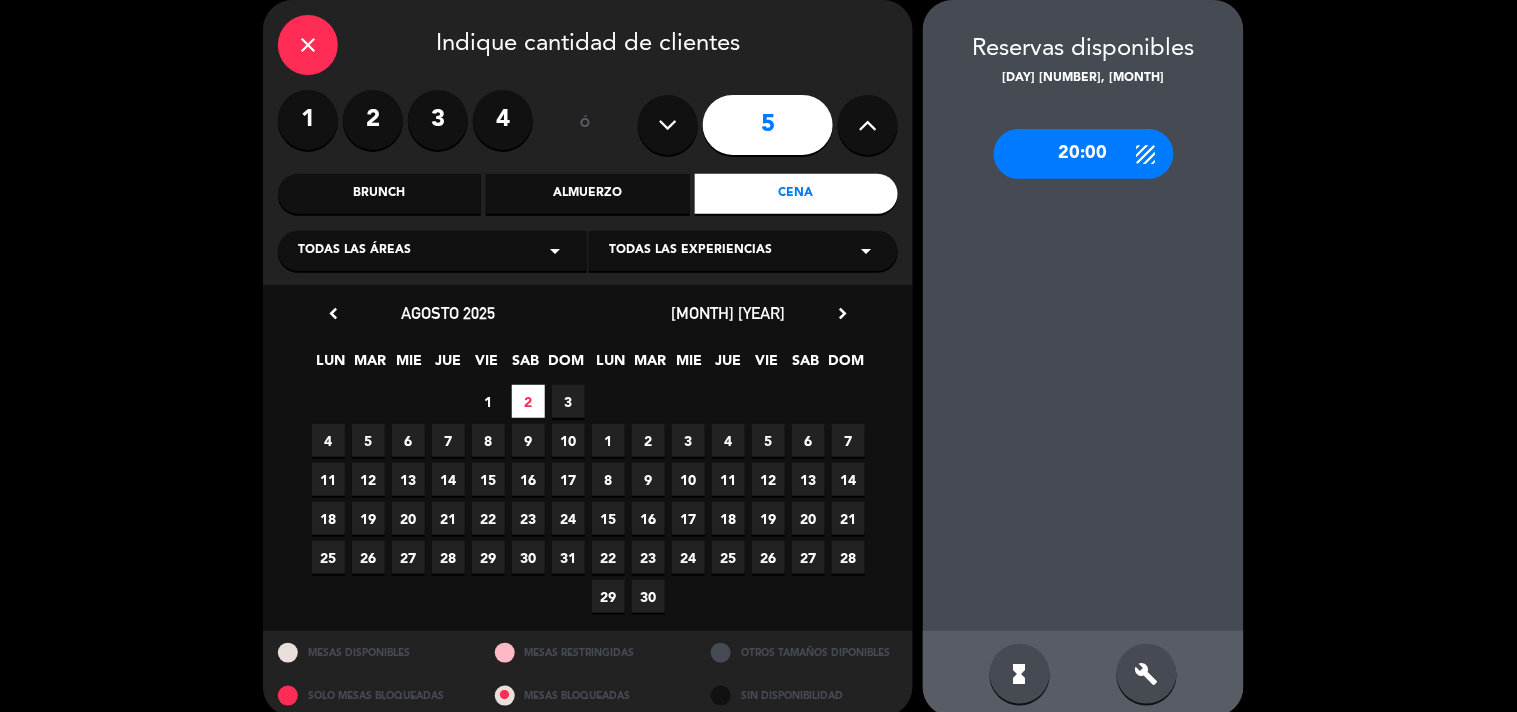 click on "20:00" at bounding box center (1084, 154) 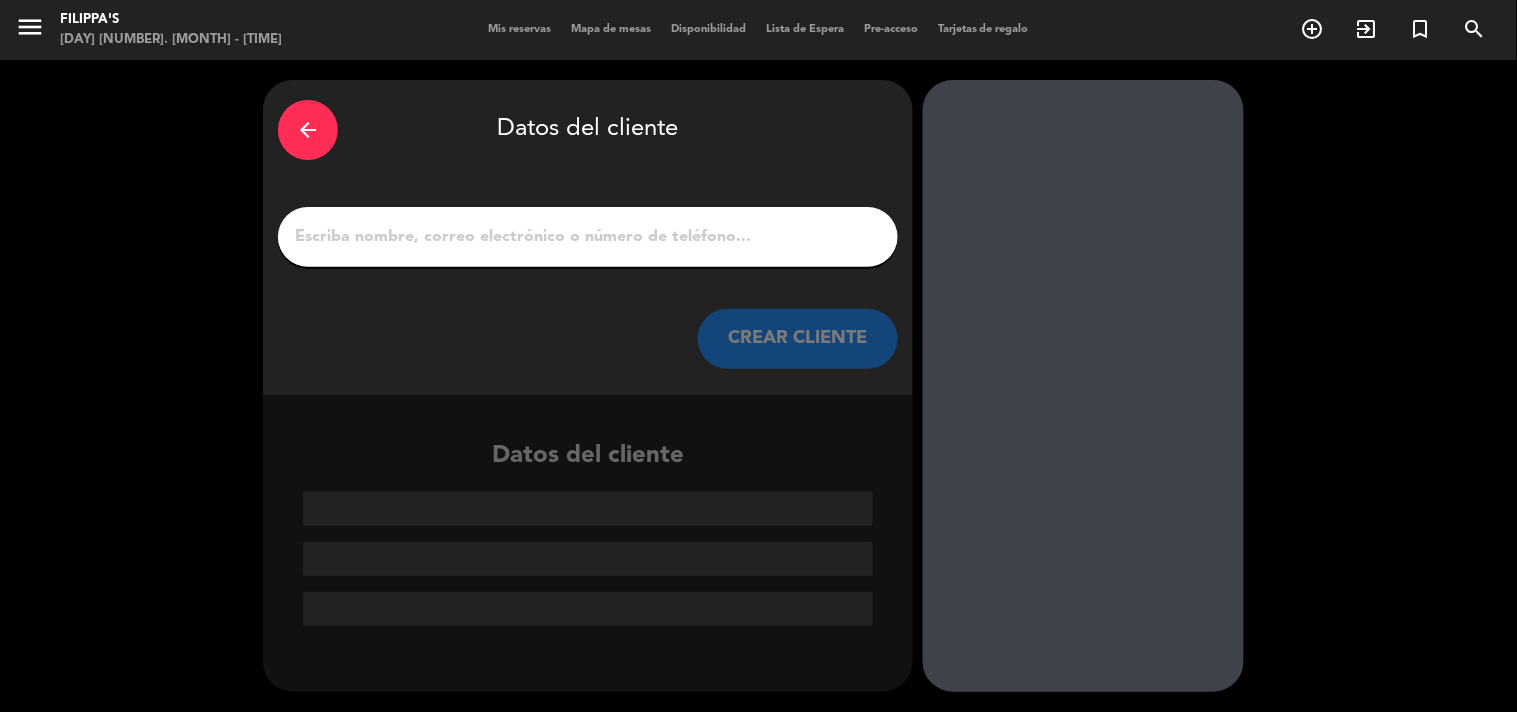 click on "arrow_back" at bounding box center [308, 130] 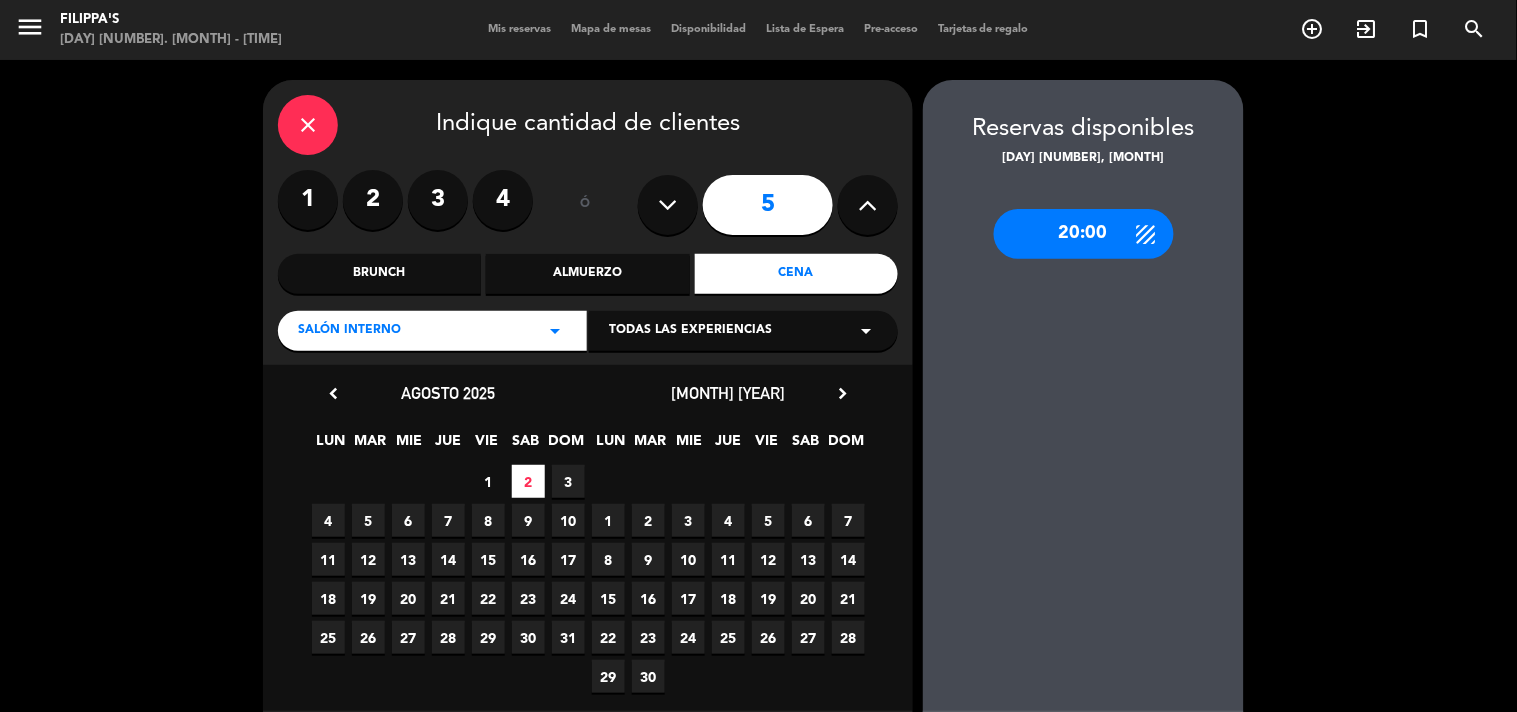 click on "Mis reservas" at bounding box center [519, 29] 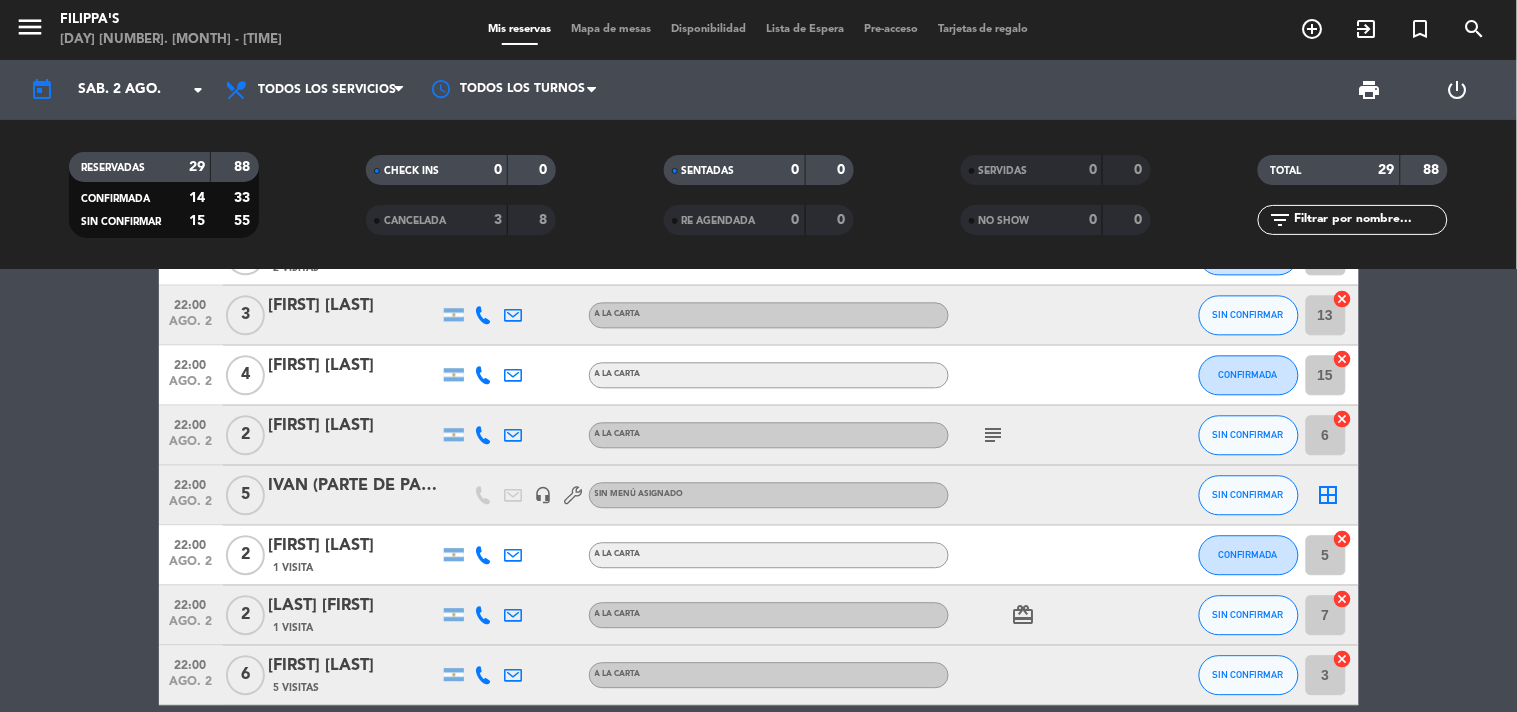 scroll, scrollTop: 1246, scrollLeft: 0, axis: vertical 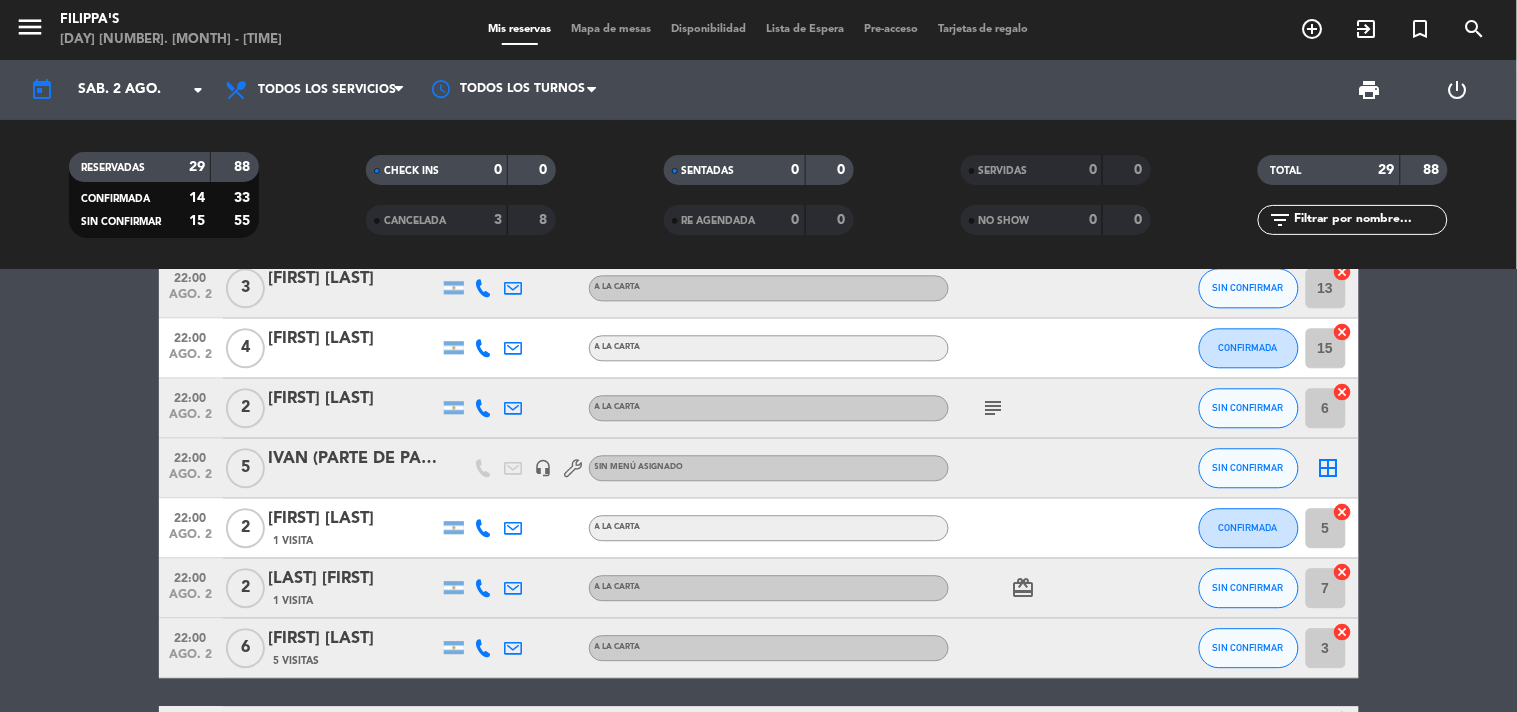 click on "IVAN (PARTE DE PABLO) INVITAR POSTRE" 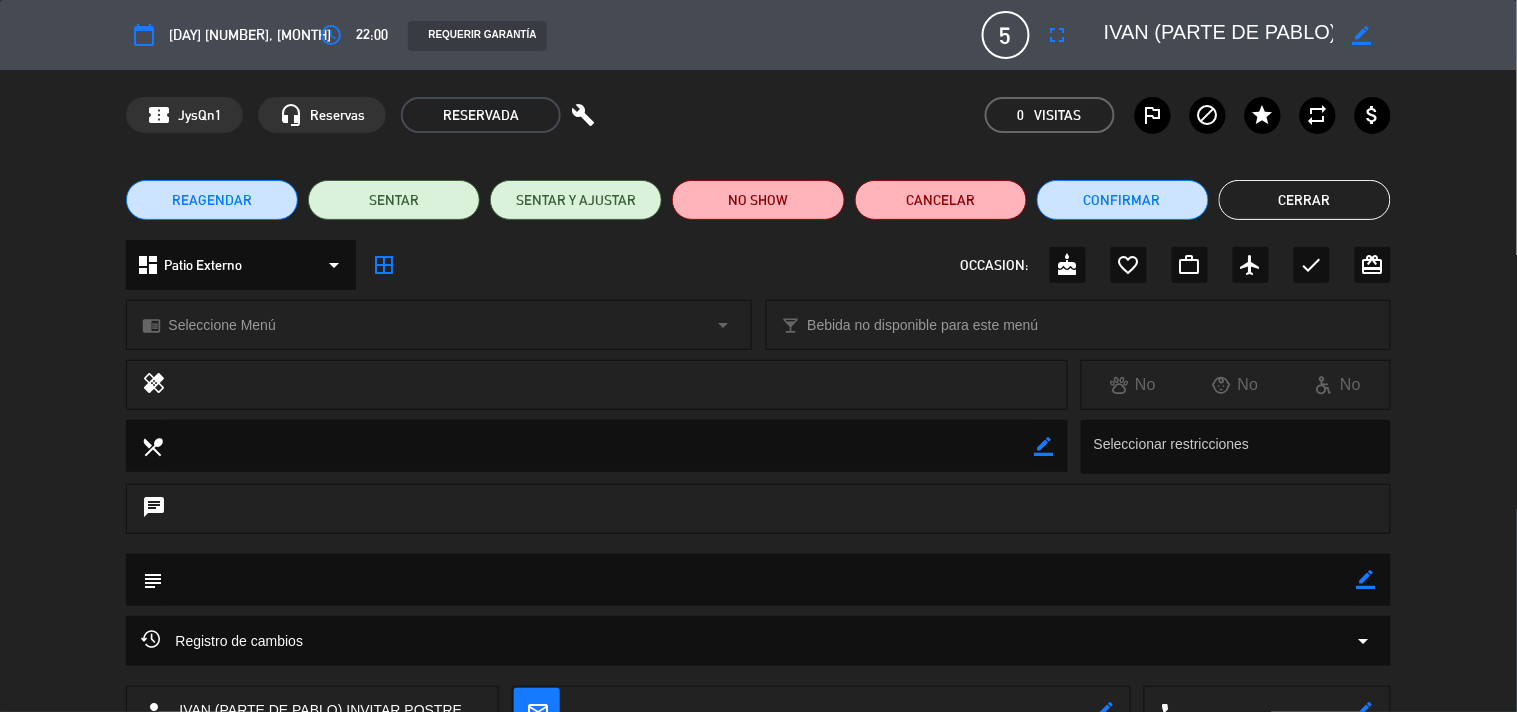 click on "border_color" 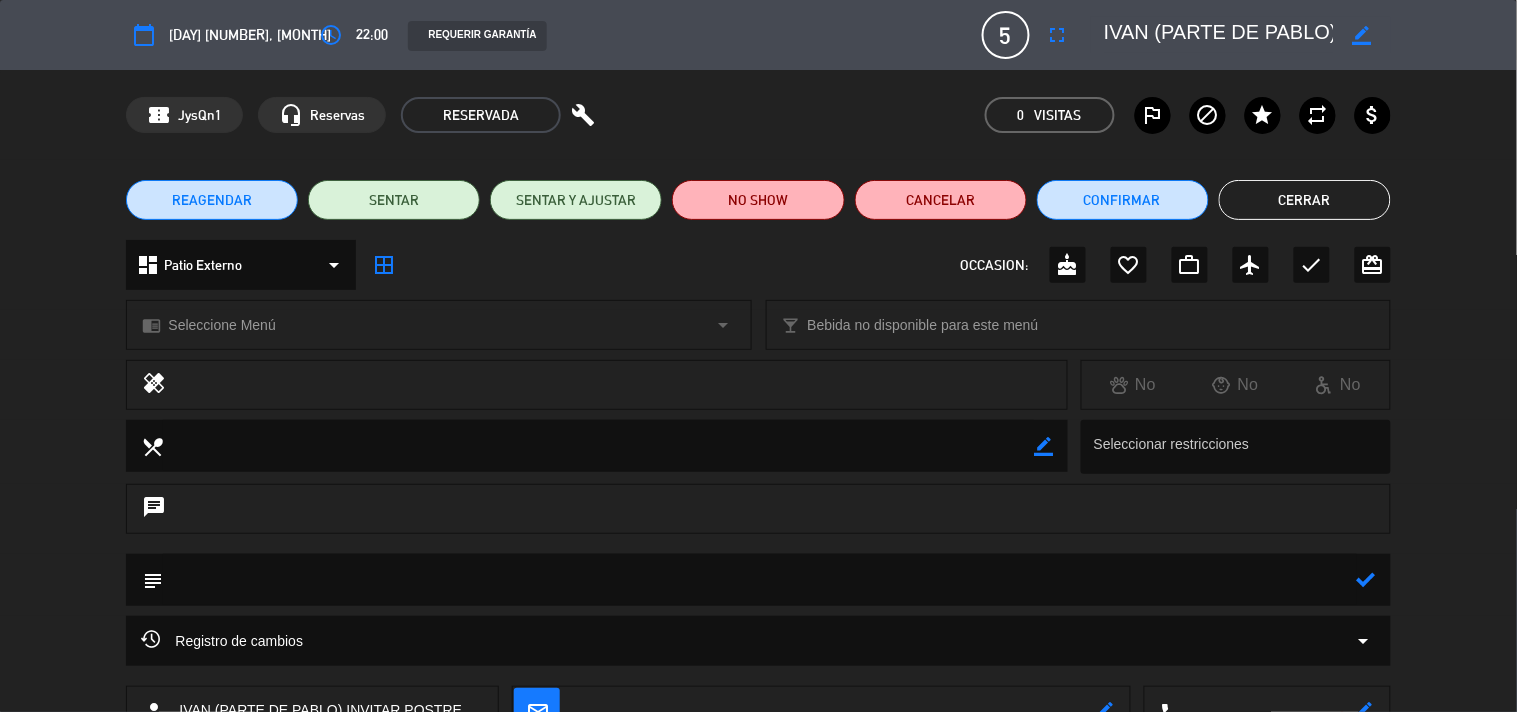 click 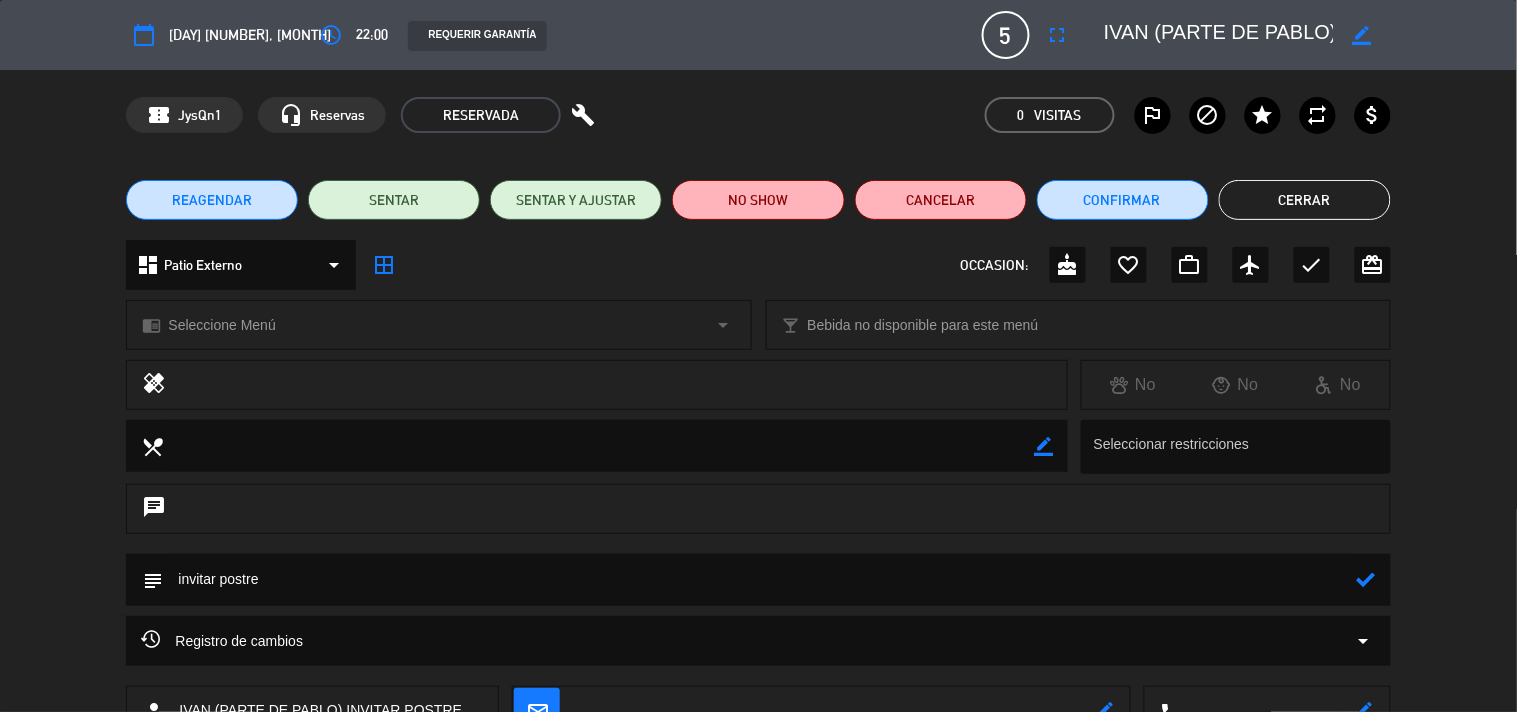 type on "invitar postre" 